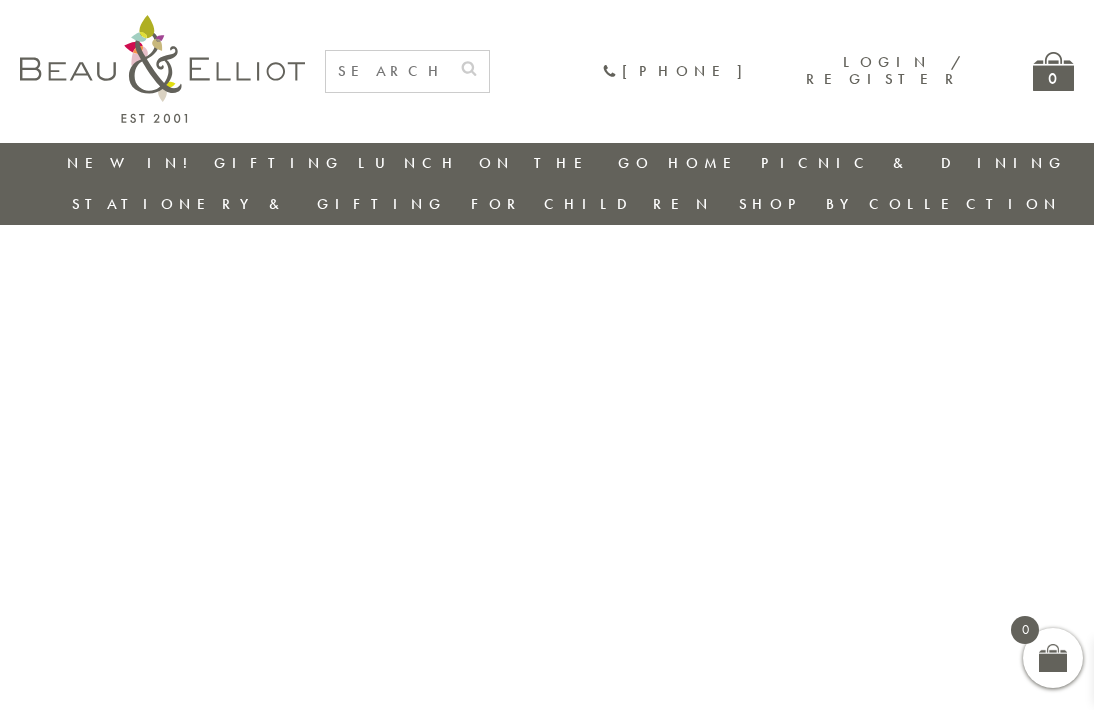 scroll, scrollTop: 0, scrollLeft: 0, axis: both 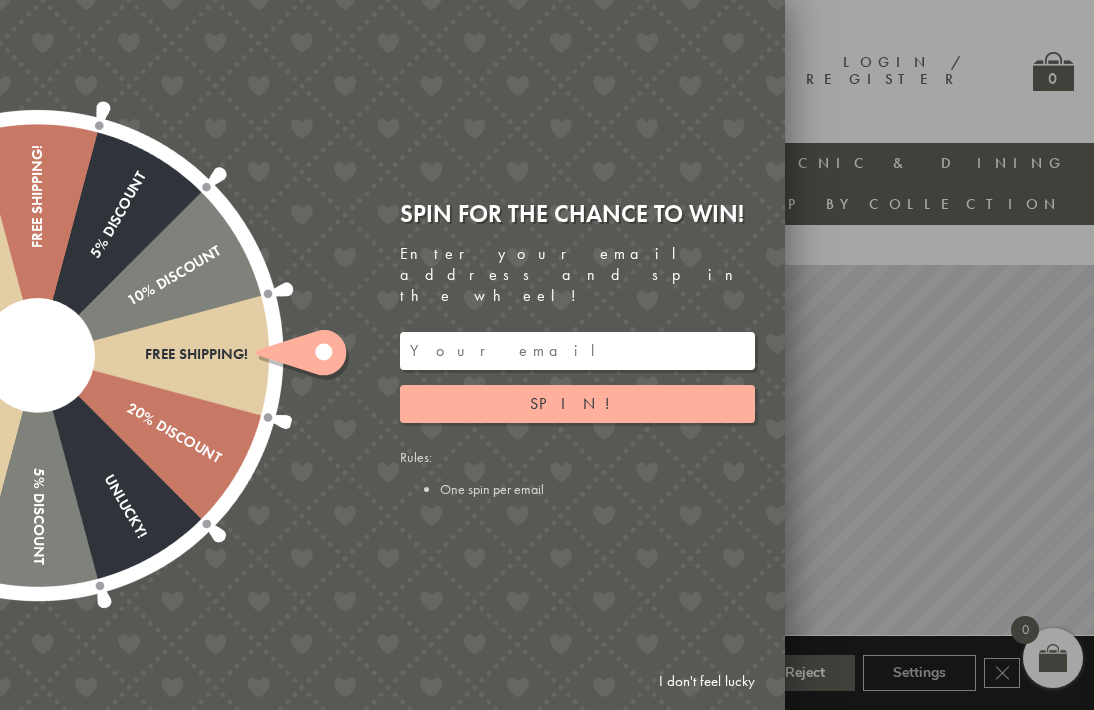 click at bounding box center [547, 355] 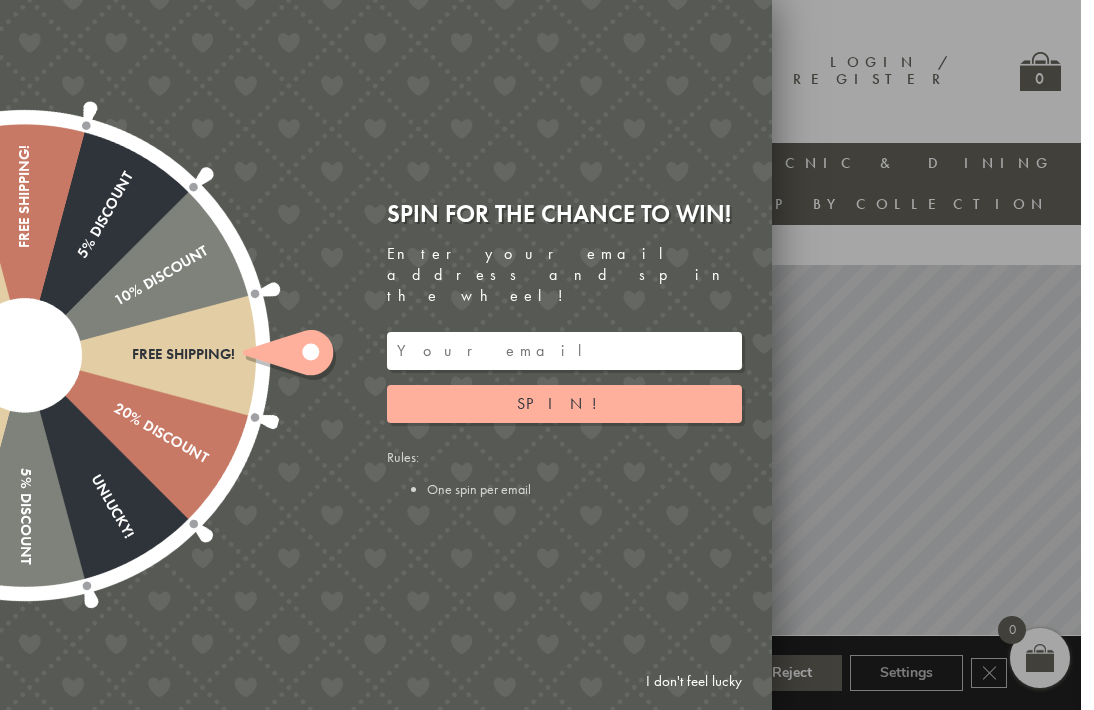 scroll, scrollTop: 0, scrollLeft: 0, axis: both 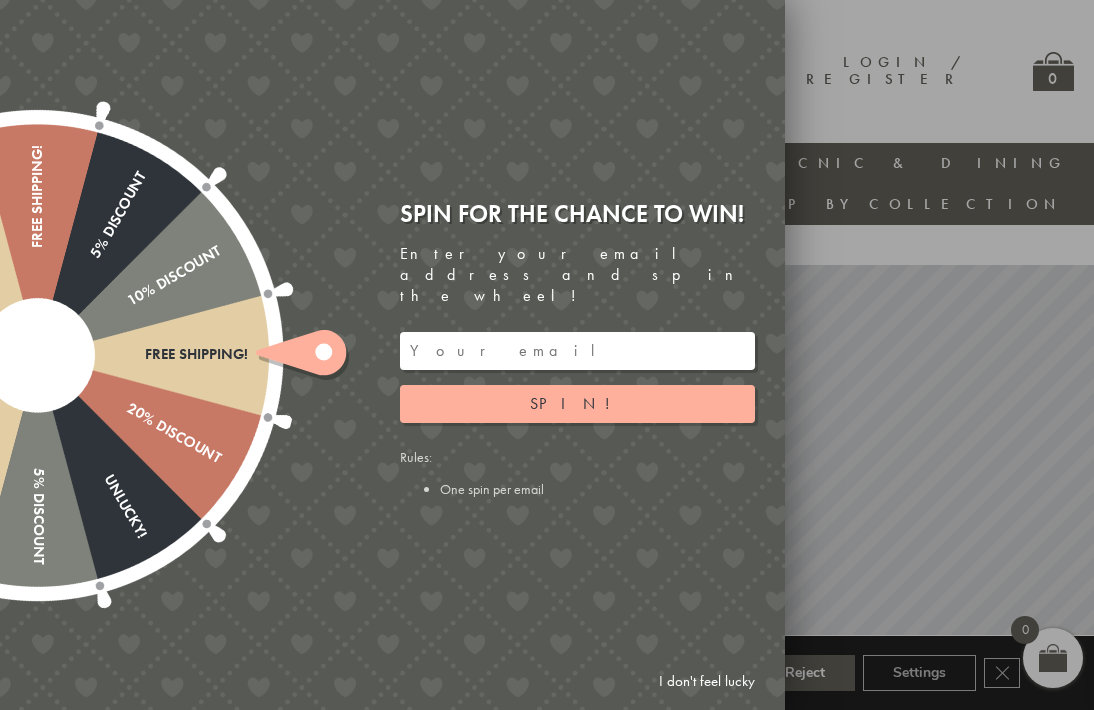 click on "Free shipping!
20% Discount
Unlucky!
5% Discount
10% Discount
Unlucky!
15% Discount
25% Discount
Unlucky!
Free shipping!
5% Discount
10% Discount
Spin for the chance to win!
Enter your email address and spin the wheel!
Spin!
Rules: One spin per email" at bounding box center (280, 355) 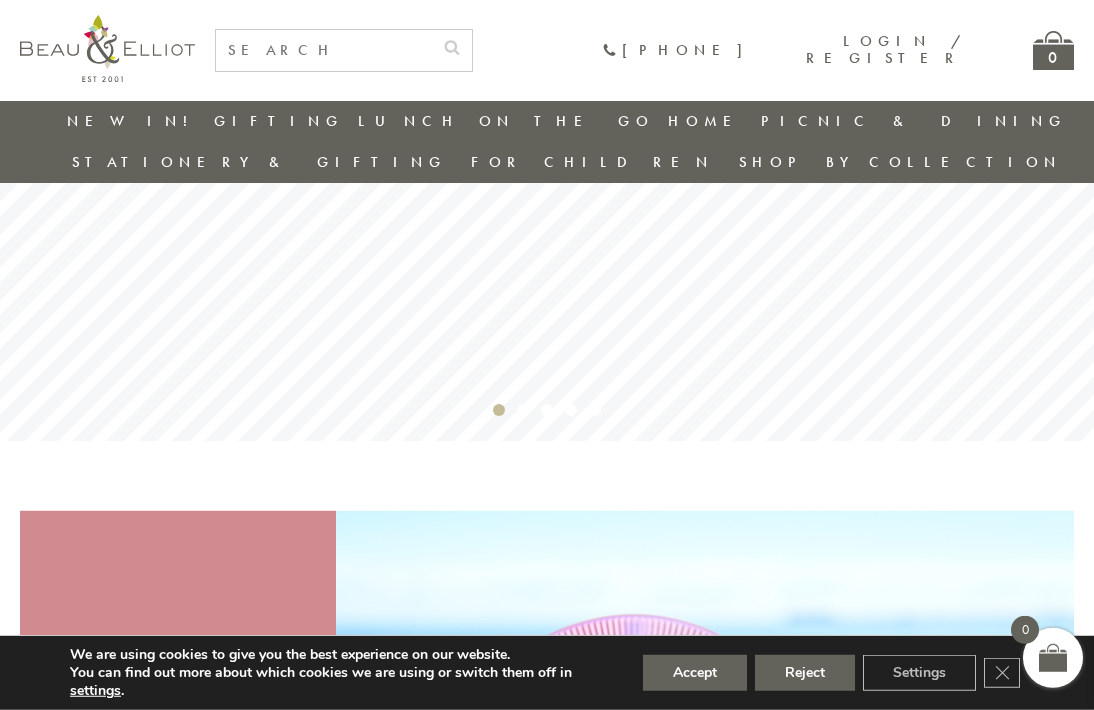 scroll, scrollTop: 239, scrollLeft: 0, axis: vertical 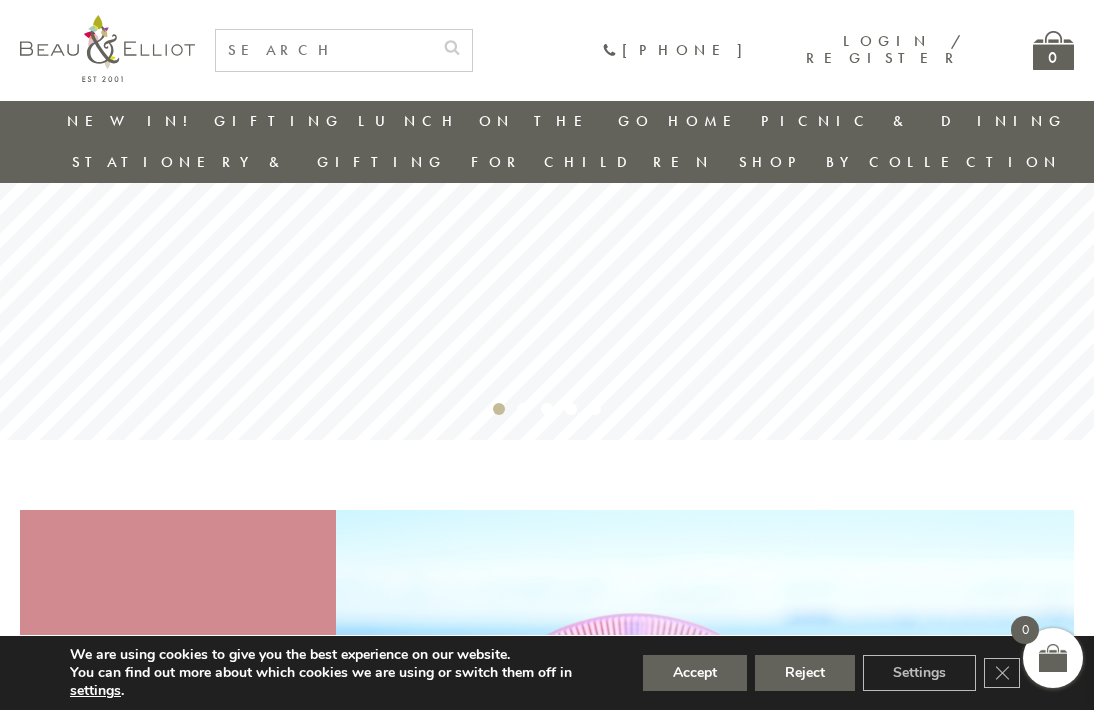 click on "Accept" at bounding box center [695, 673] 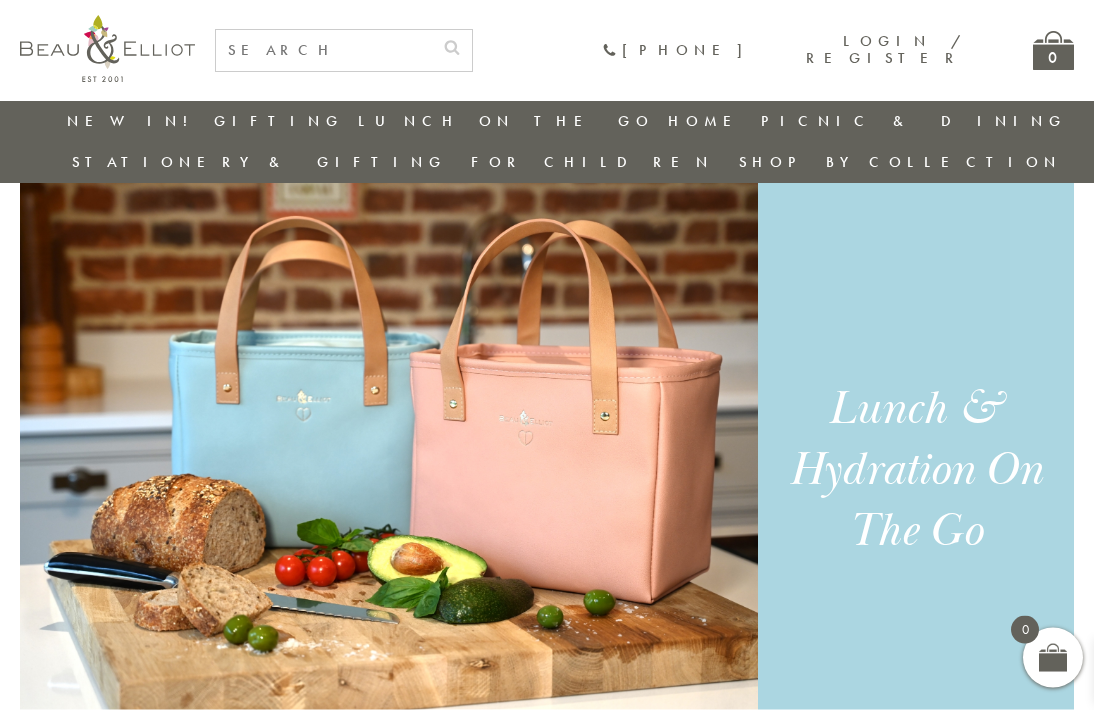 scroll, scrollTop: 1220, scrollLeft: 0, axis: vertical 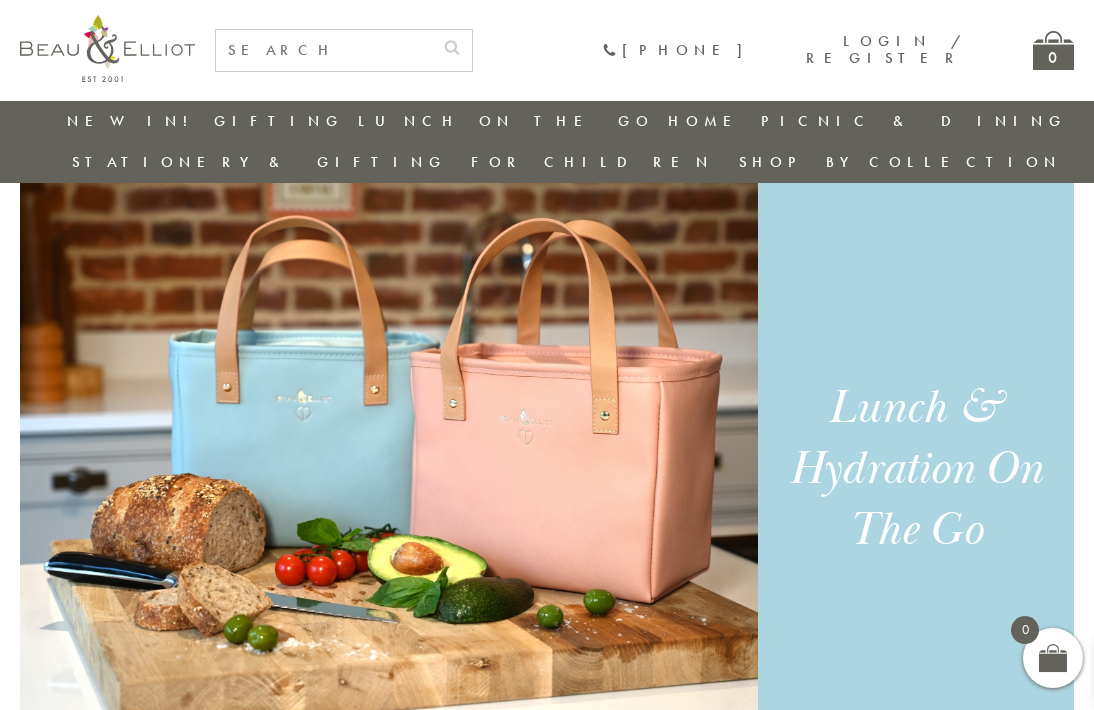 click on "Lunch & Hydration On The Go" at bounding box center [916, 469] 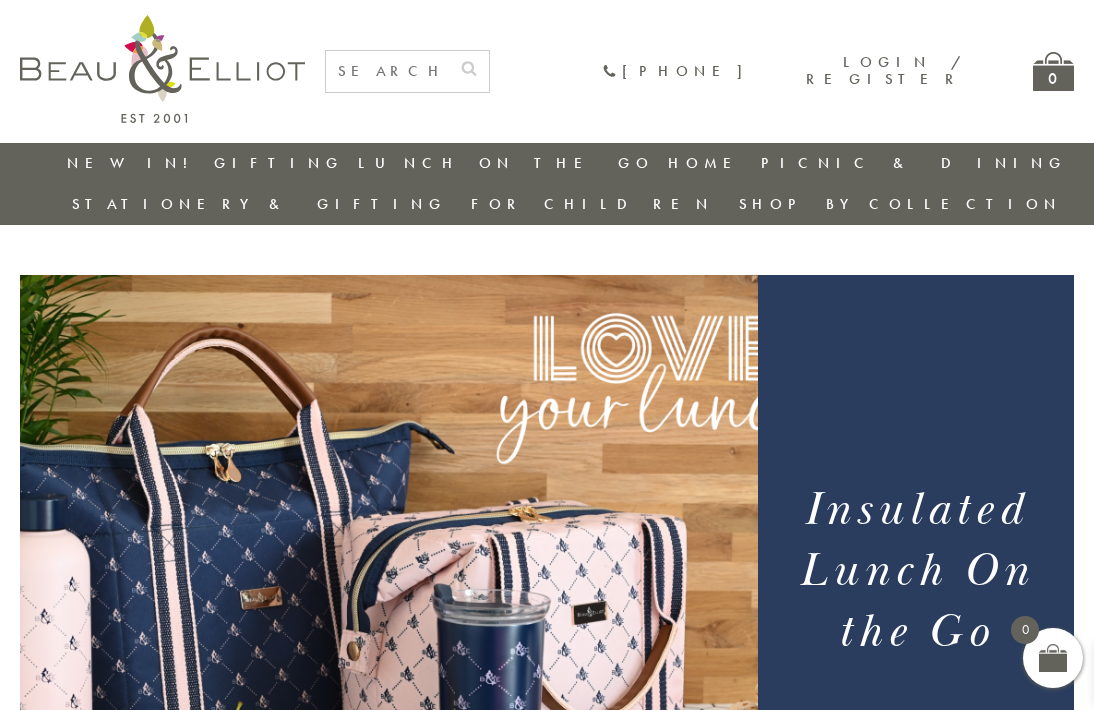 scroll, scrollTop: 0, scrollLeft: 0, axis: both 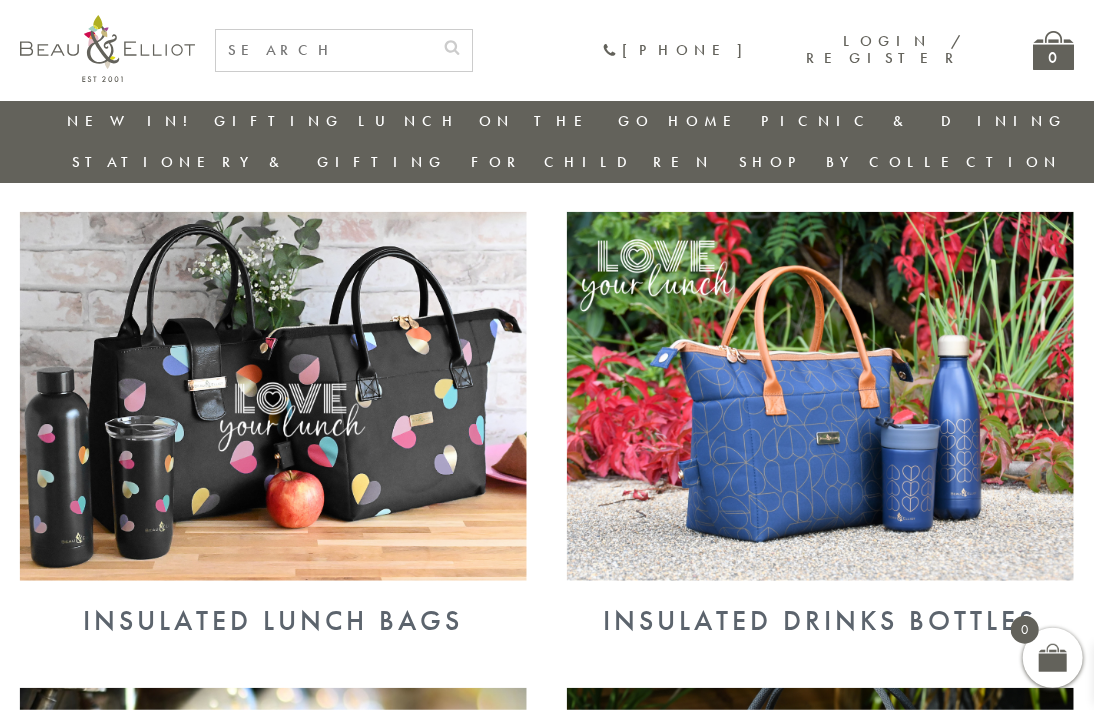 click at bounding box center [273, 396] 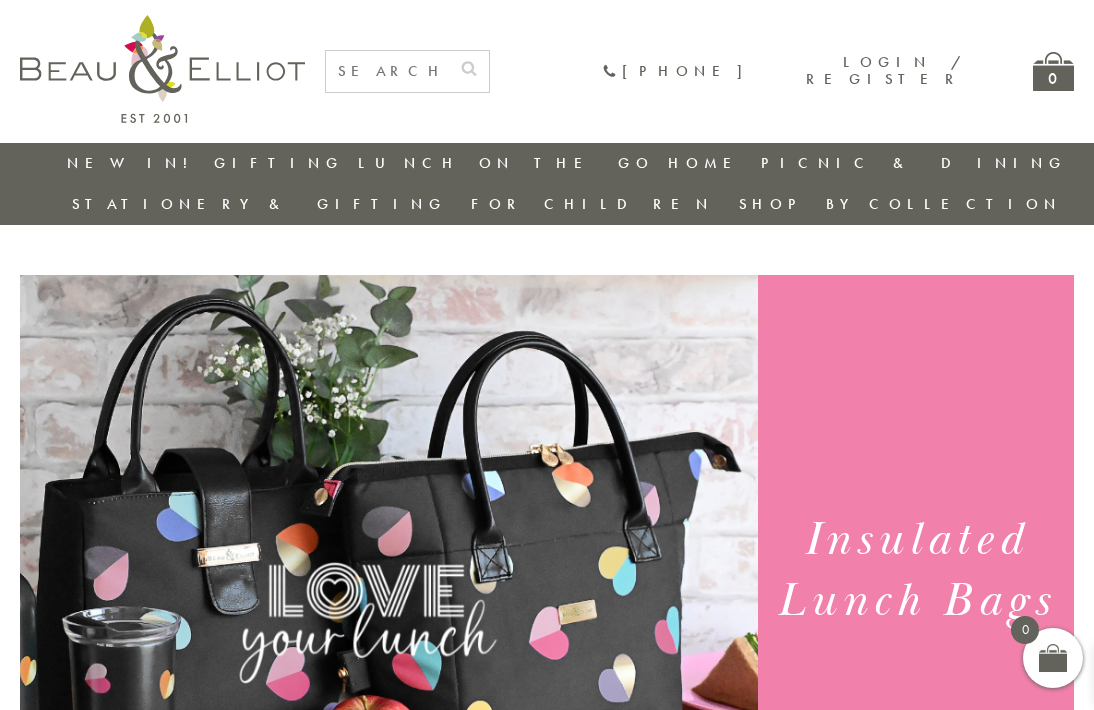scroll, scrollTop: 0, scrollLeft: 0, axis: both 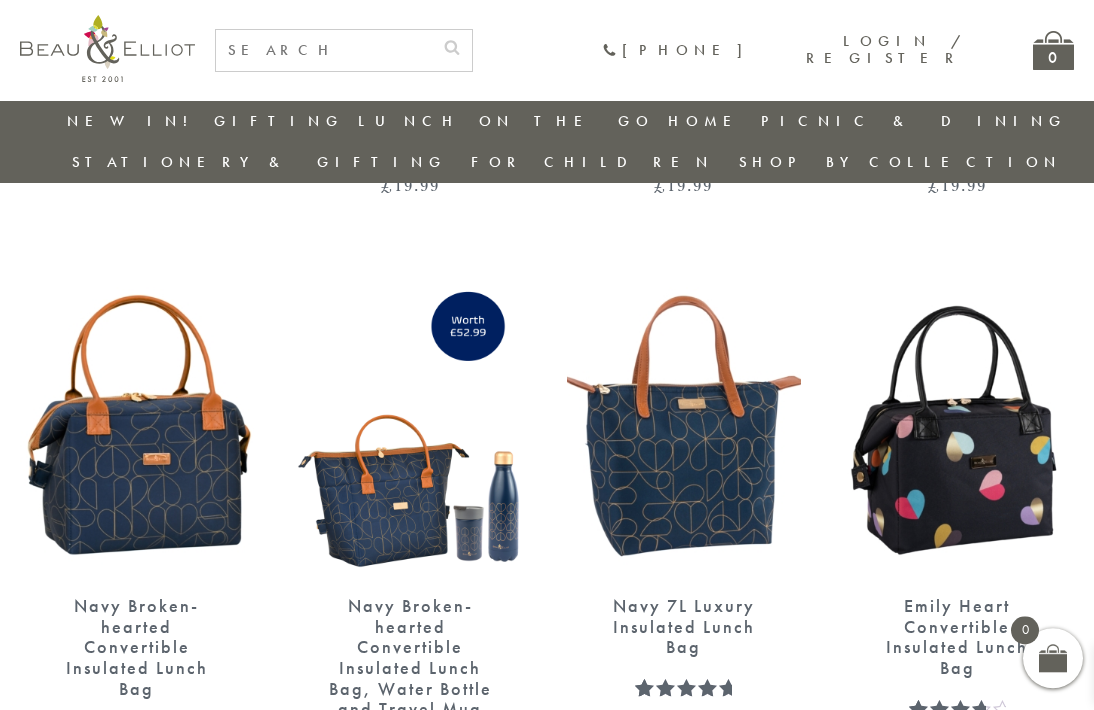 click at bounding box center [137, 425] 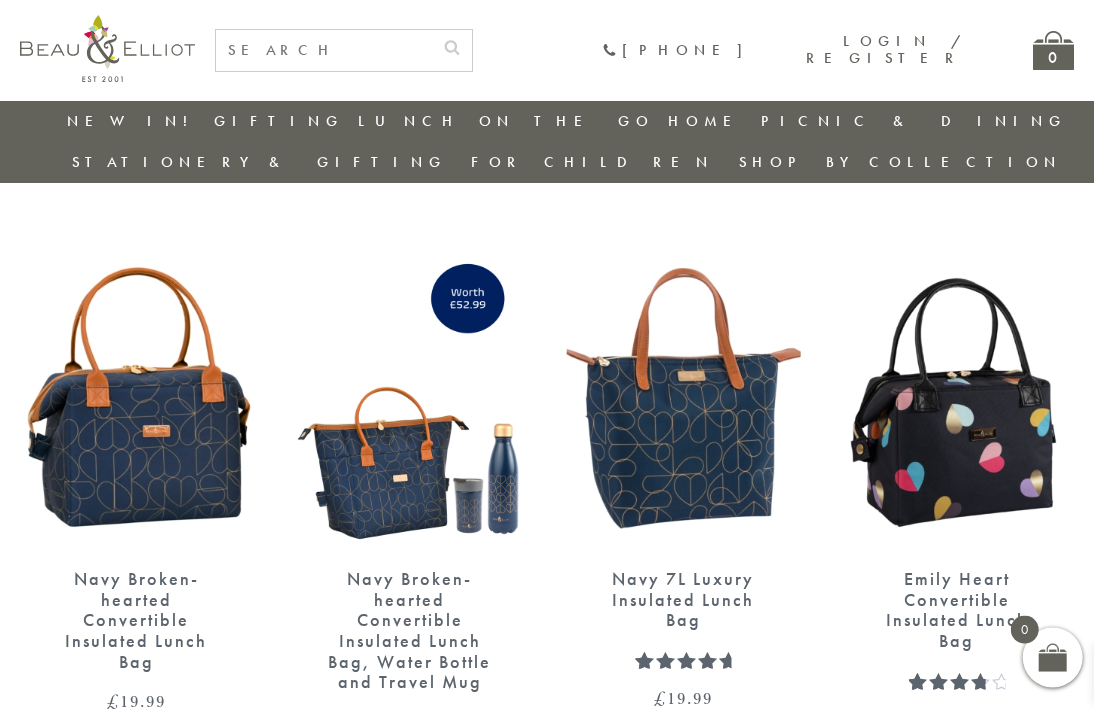 scroll, scrollTop: 2231, scrollLeft: 18, axis: both 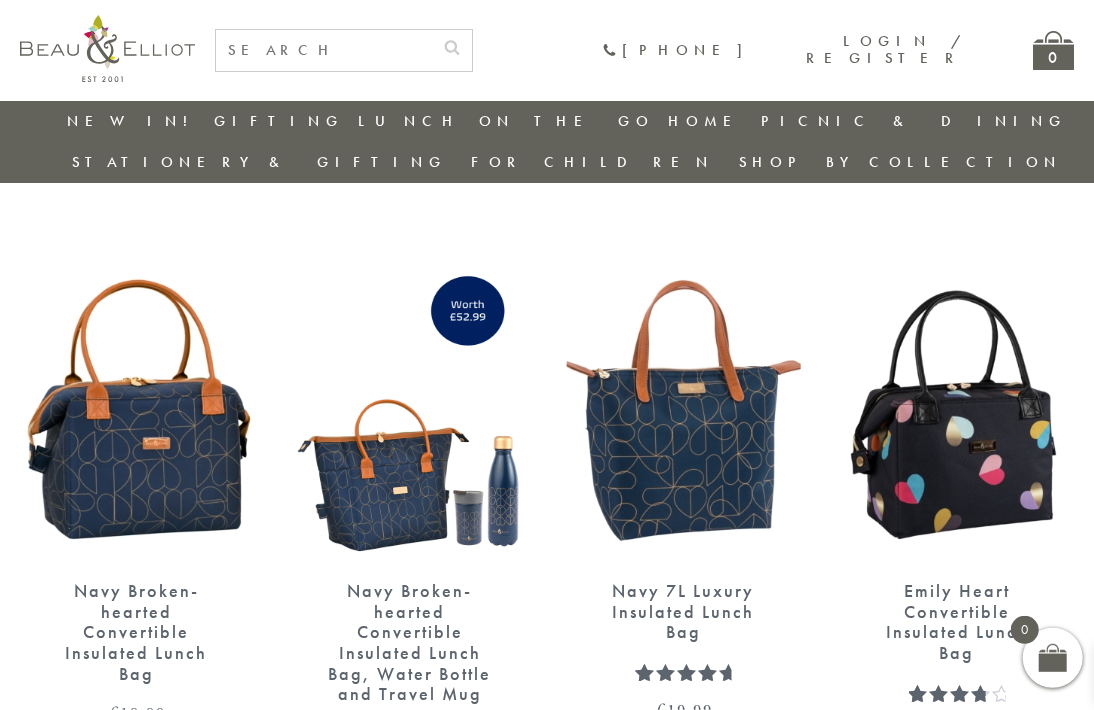 click at bounding box center [137, 410] 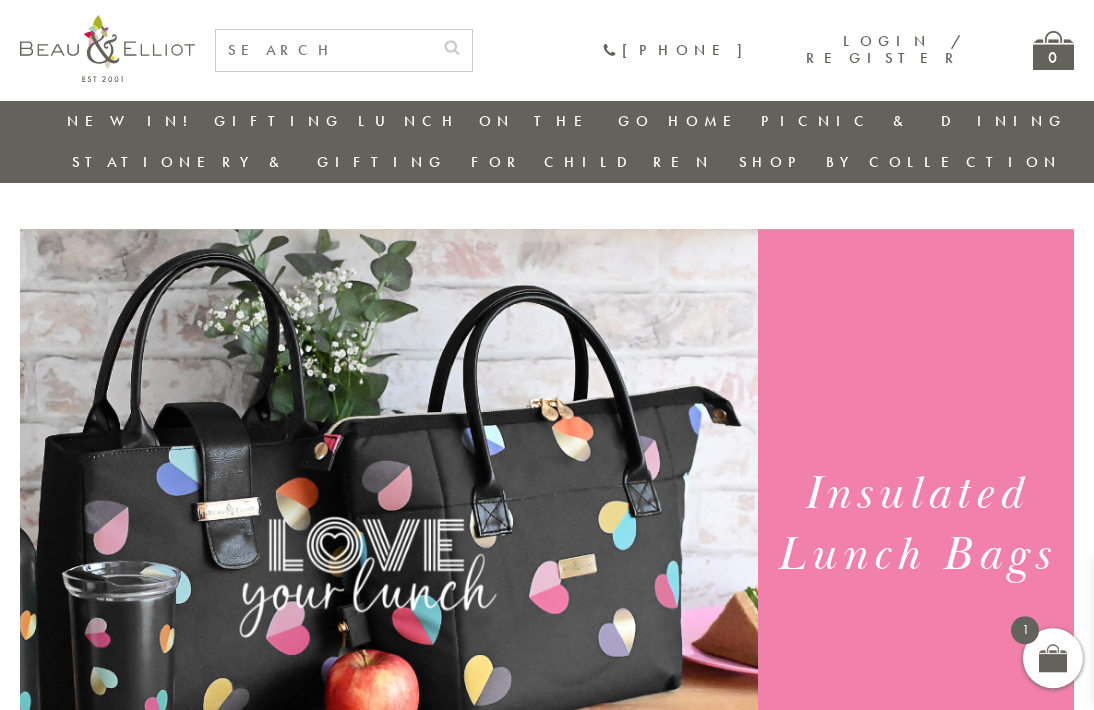 scroll, scrollTop: 0, scrollLeft: 0, axis: both 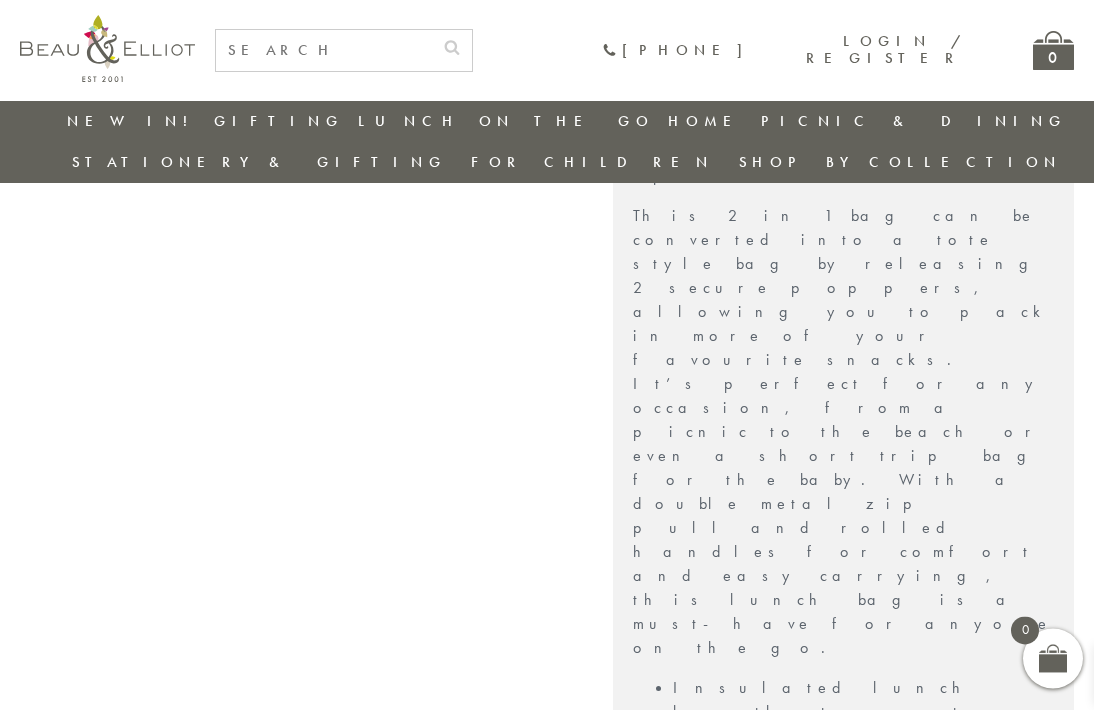 click on "Returns" at bounding box center [843, 1580] 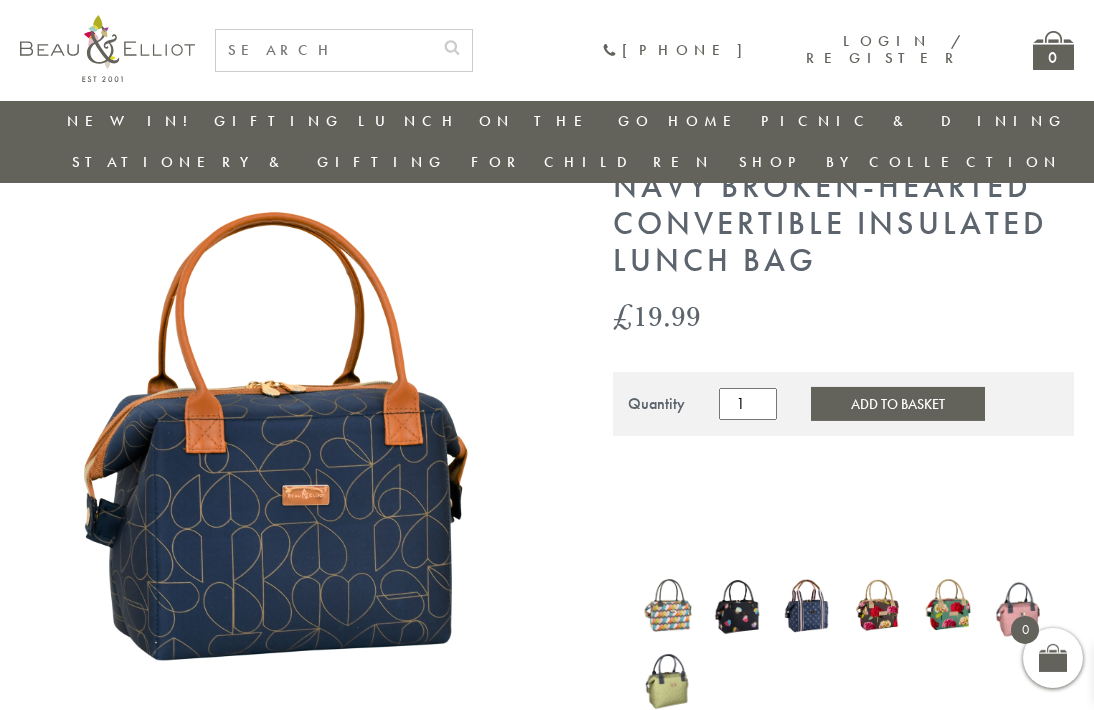 scroll, scrollTop: 83, scrollLeft: 0, axis: vertical 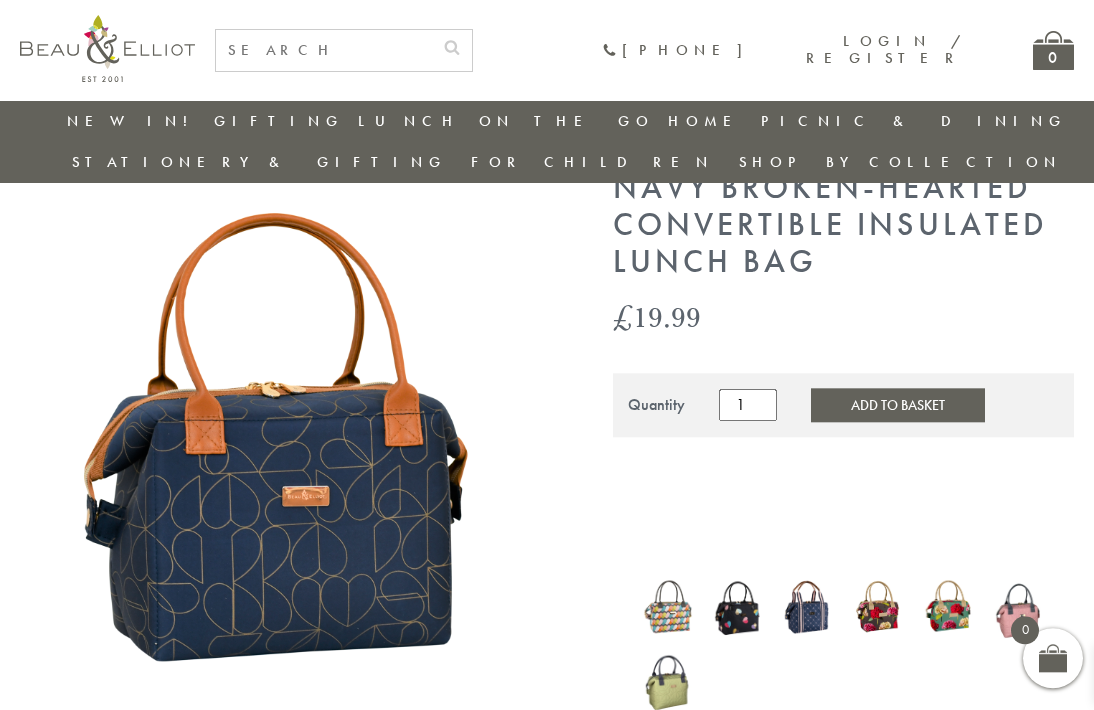 click on "Add to Basket" at bounding box center (898, 405) 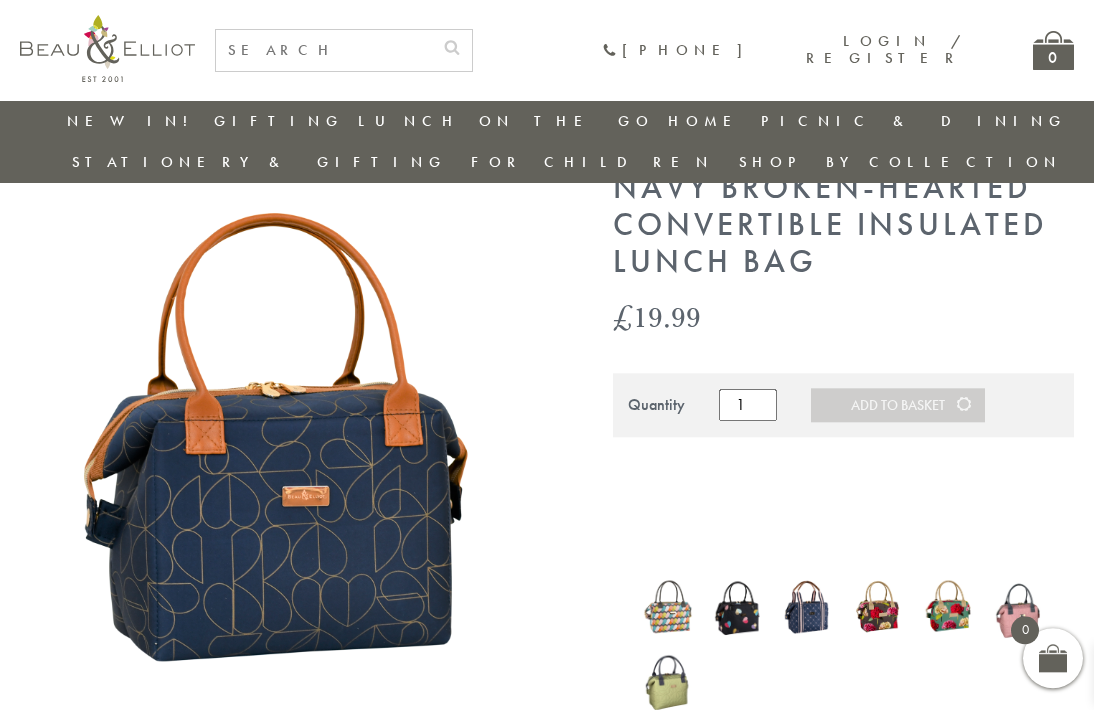 scroll, scrollTop: 83, scrollLeft: 0, axis: vertical 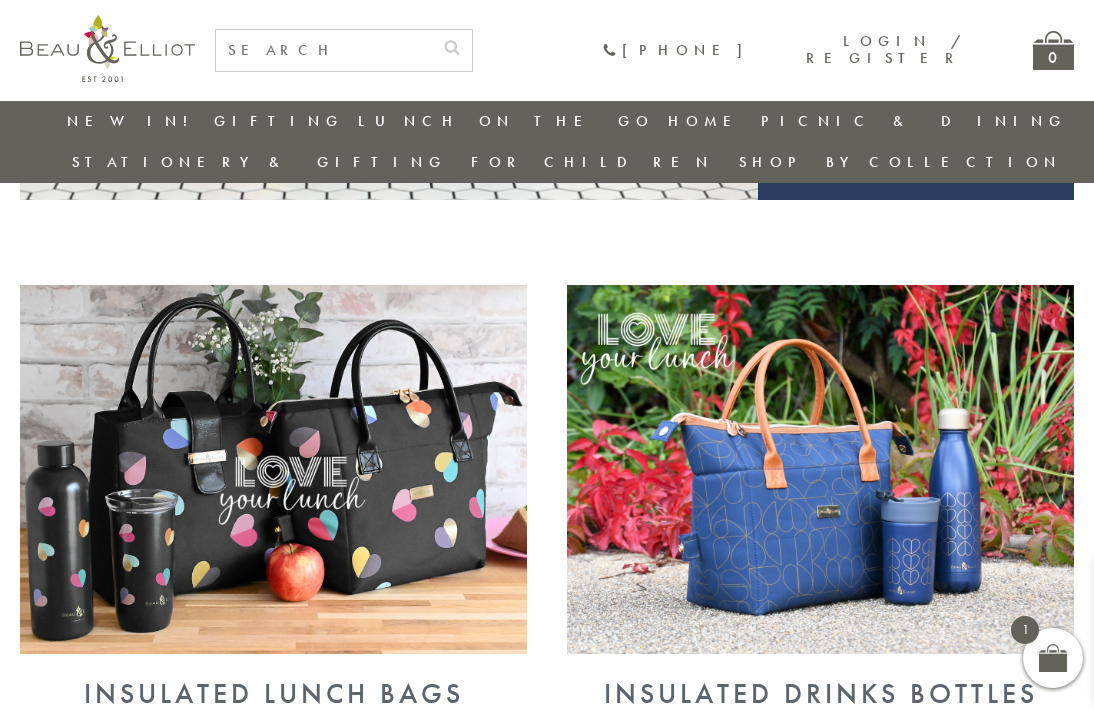 click at bounding box center (820, 469) 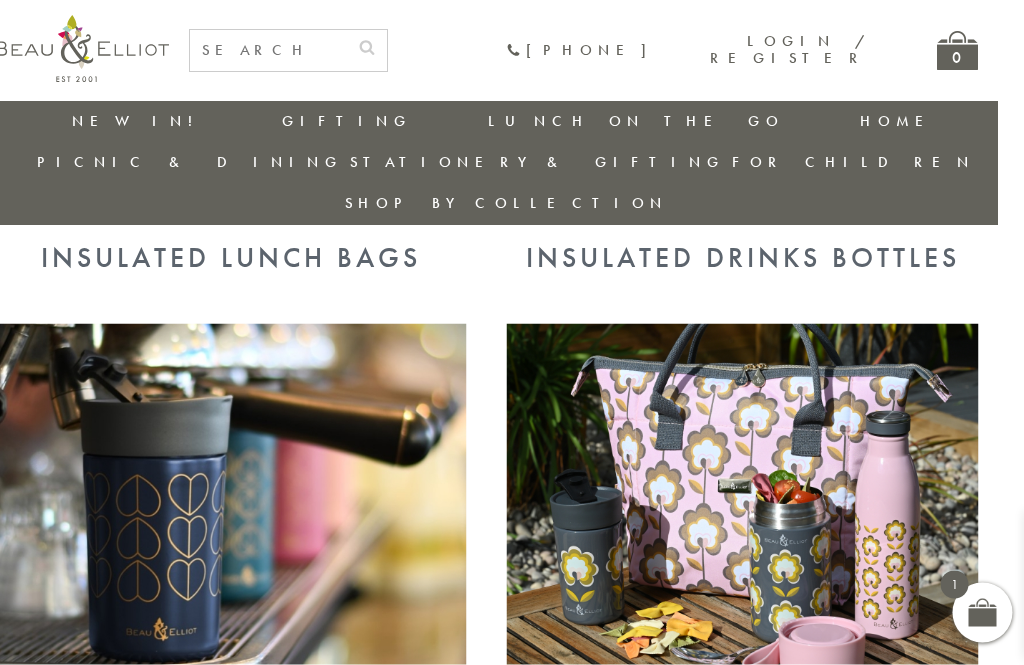scroll, scrollTop: 1086, scrollLeft: 25, axis: both 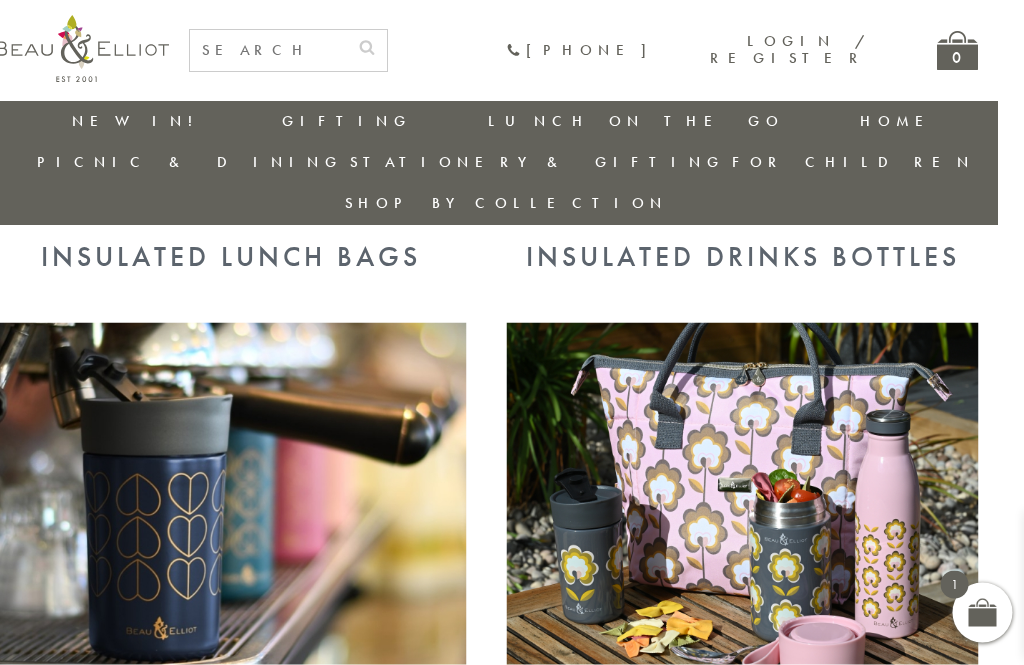 click at bounding box center (231, 494) 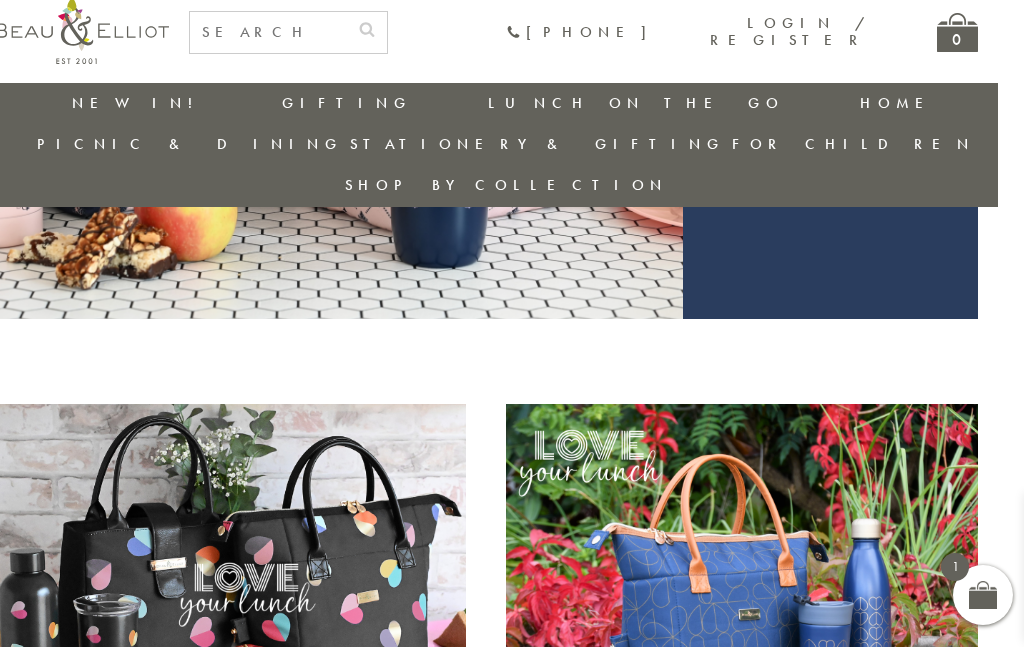 scroll, scrollTop: 609, scrollLeft: 26, axis: both 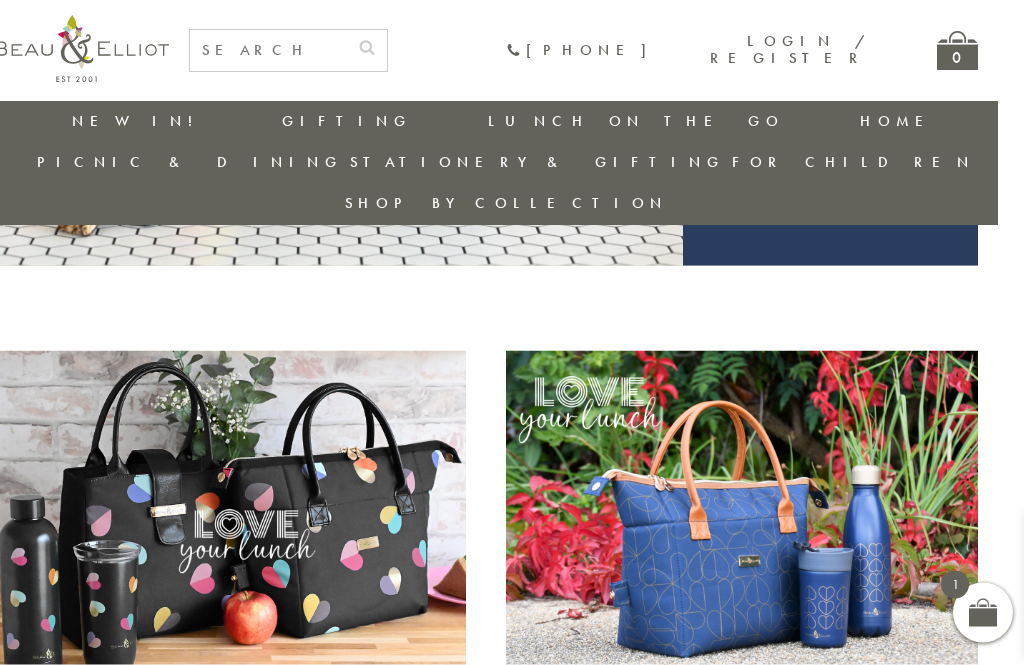 click at bounding box center (230, 522) 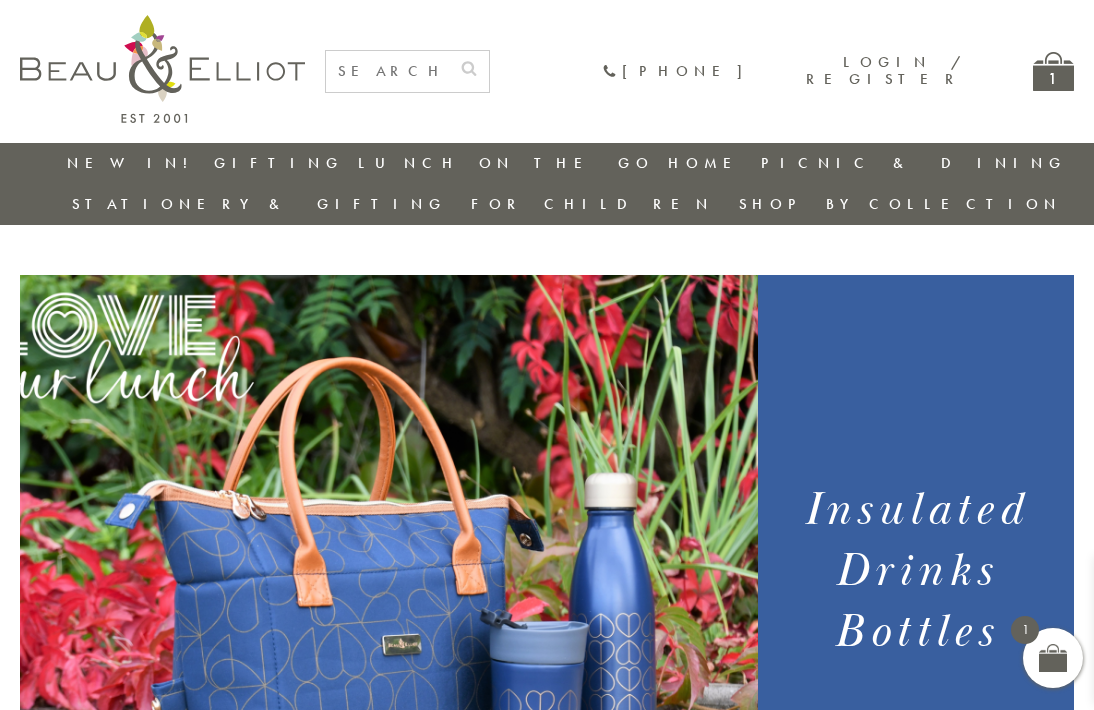 scroll, scrollTop: 0, scrollLeft: 0, axis: both 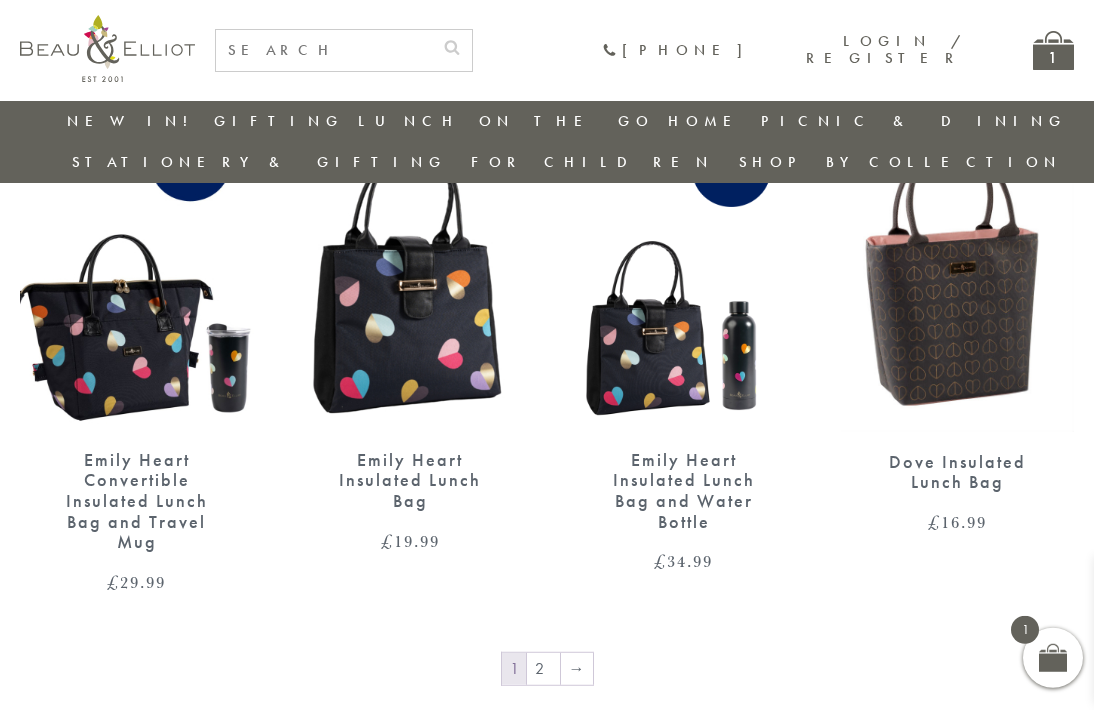 click on "→" at bounding box center [577, 669] 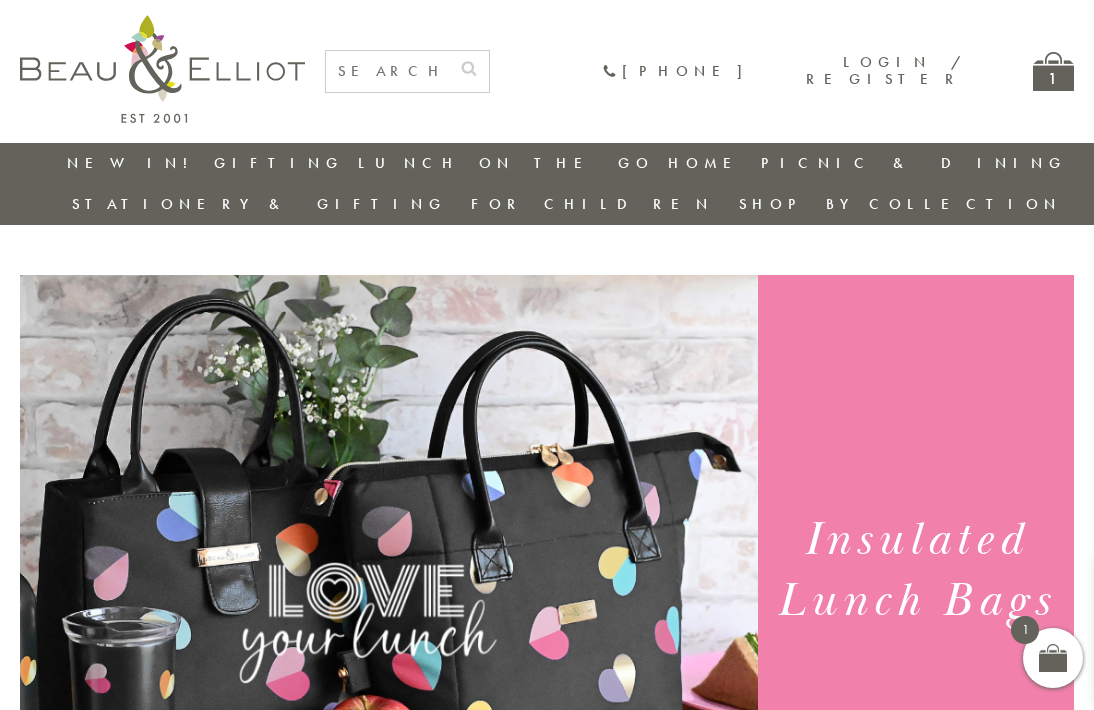 scroll, scrollTop: 0, scrollLeft: 0, axis: both 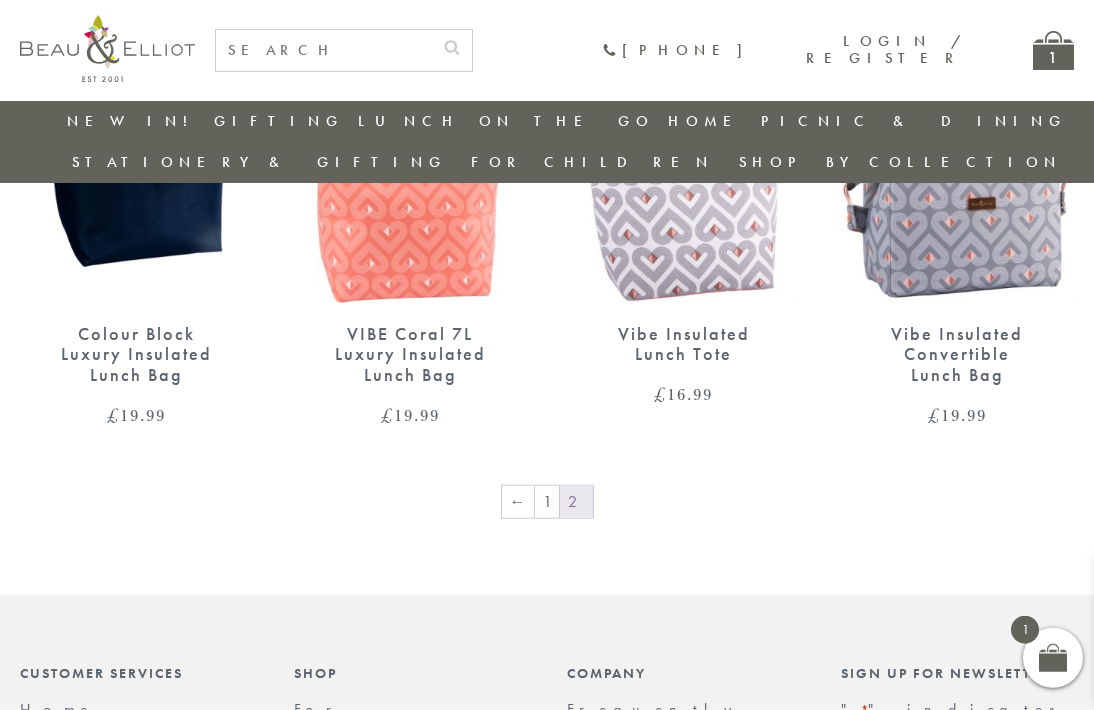 click on "←" at bounding box center [518, 502] 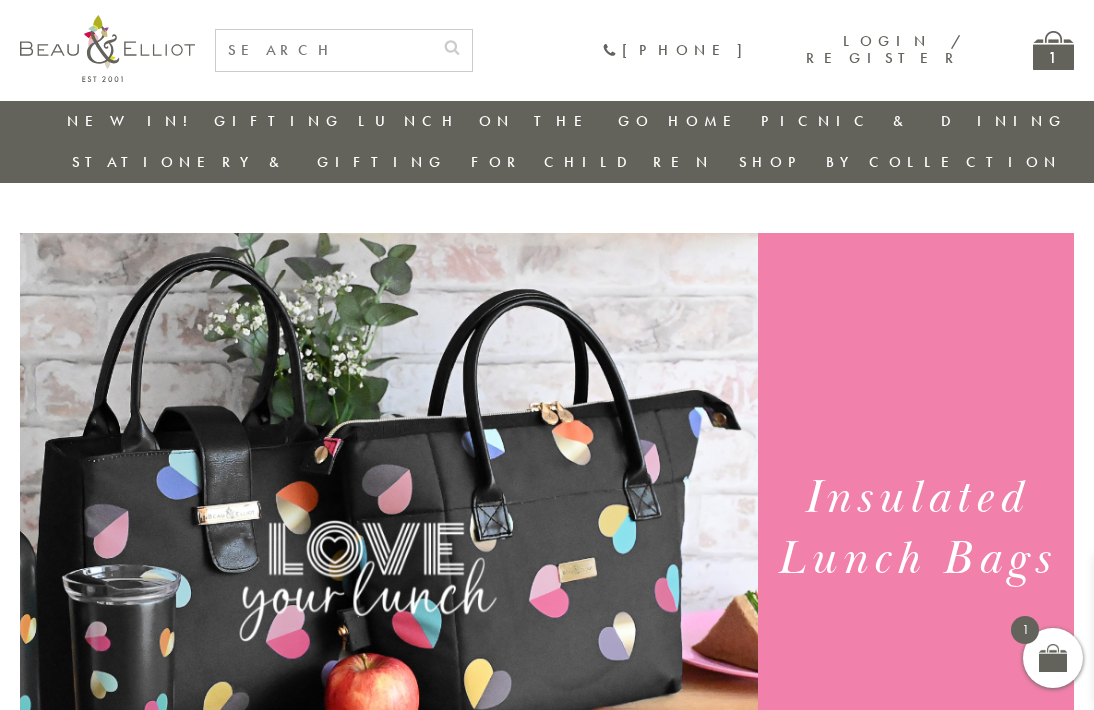scroll, scrollTop: 293, scrollLeft: 0, axis: vertical 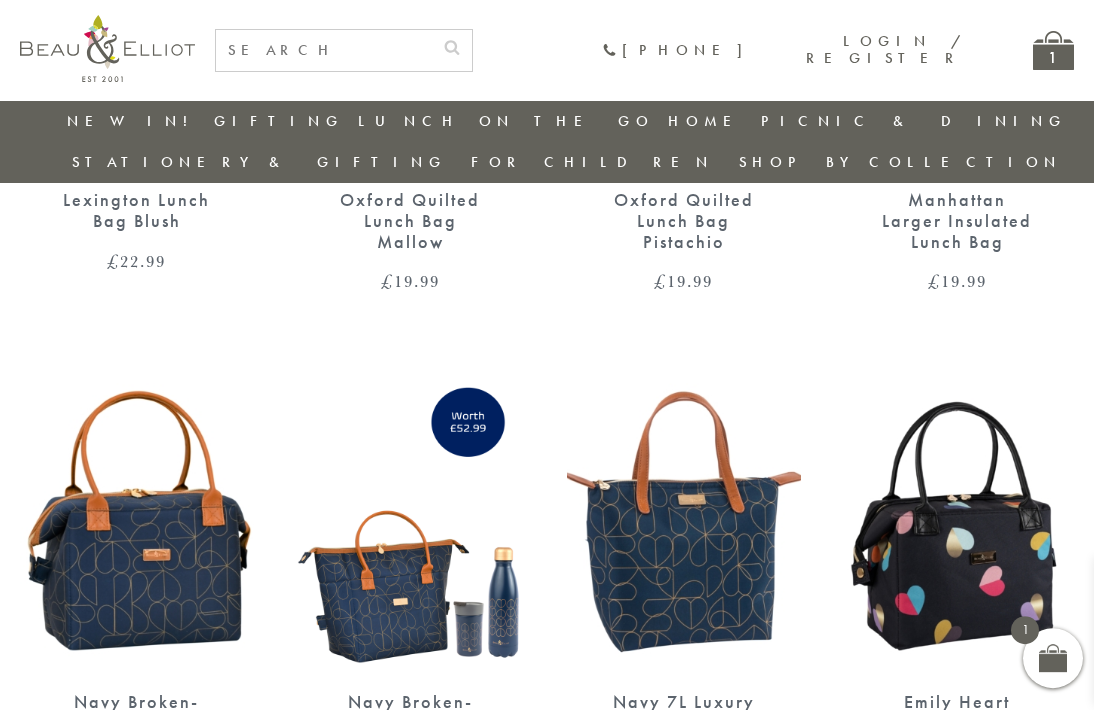 click at bounding box center (411, 521) 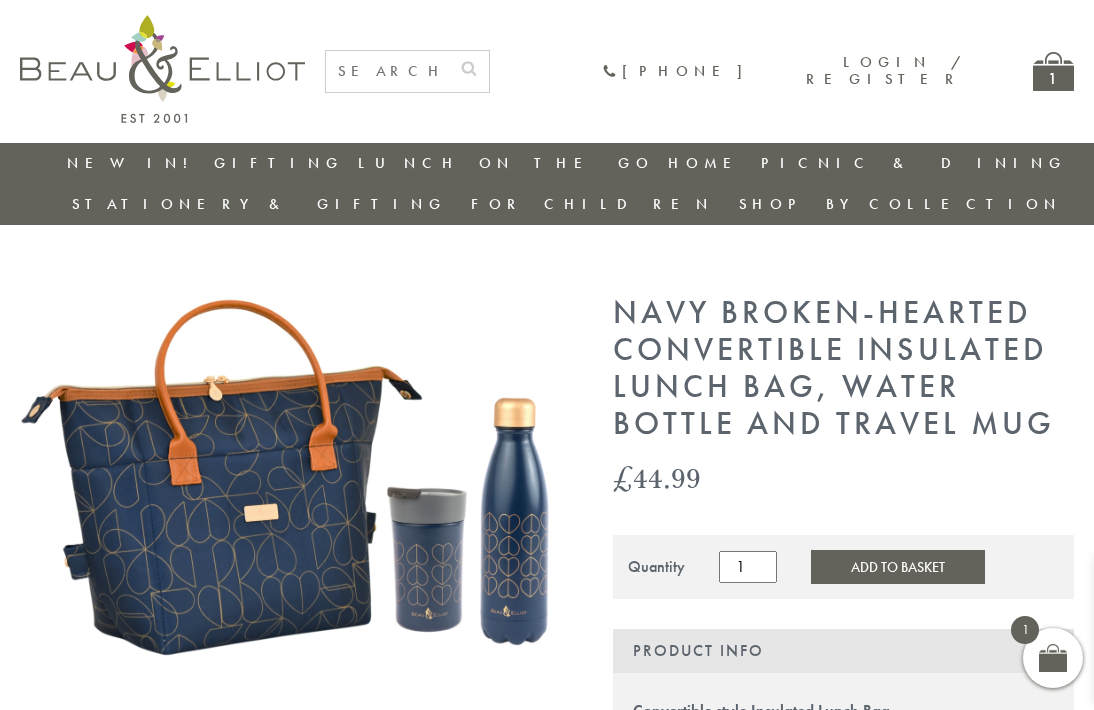 scroll, scrollTop: 0, scrollLeft: 0, axis: both 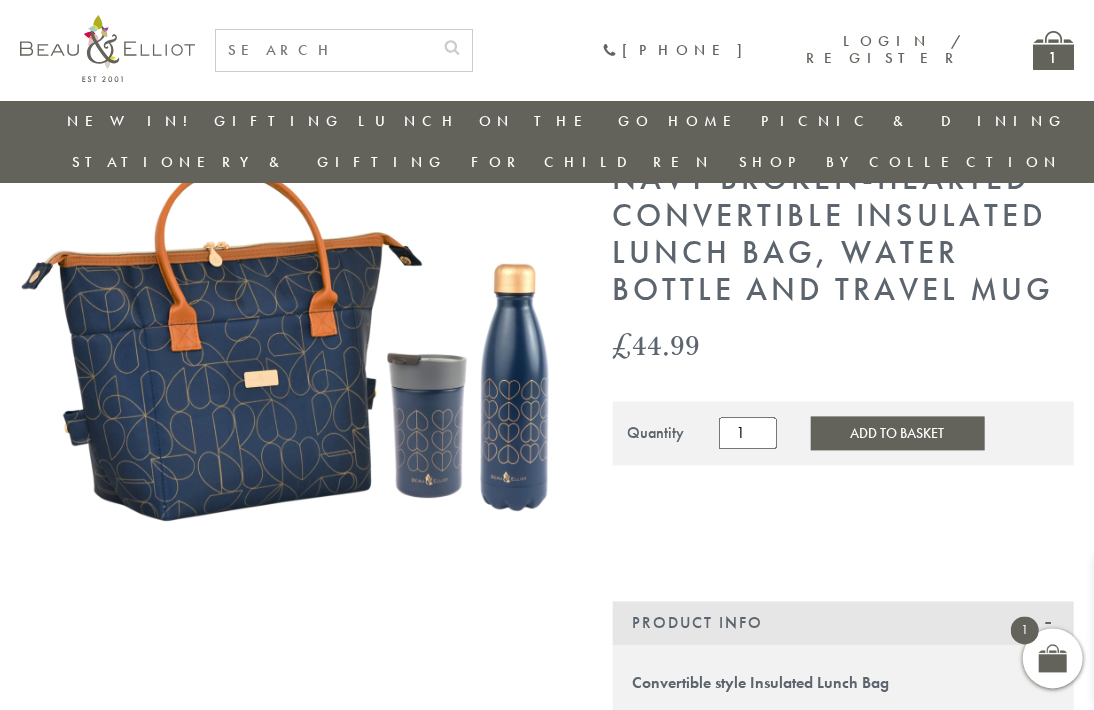 click on "Add to Basket" at bounding box center (898, 433) 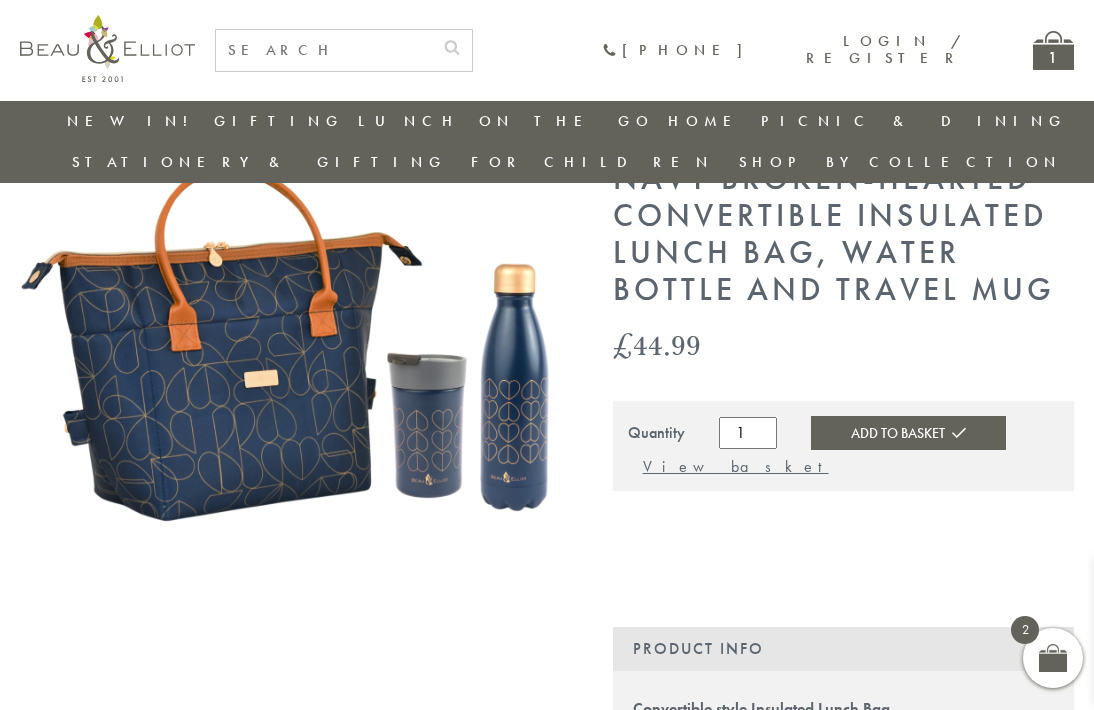 scroll, scrollTop: 92, scrollLeft: 0, axis: vertical 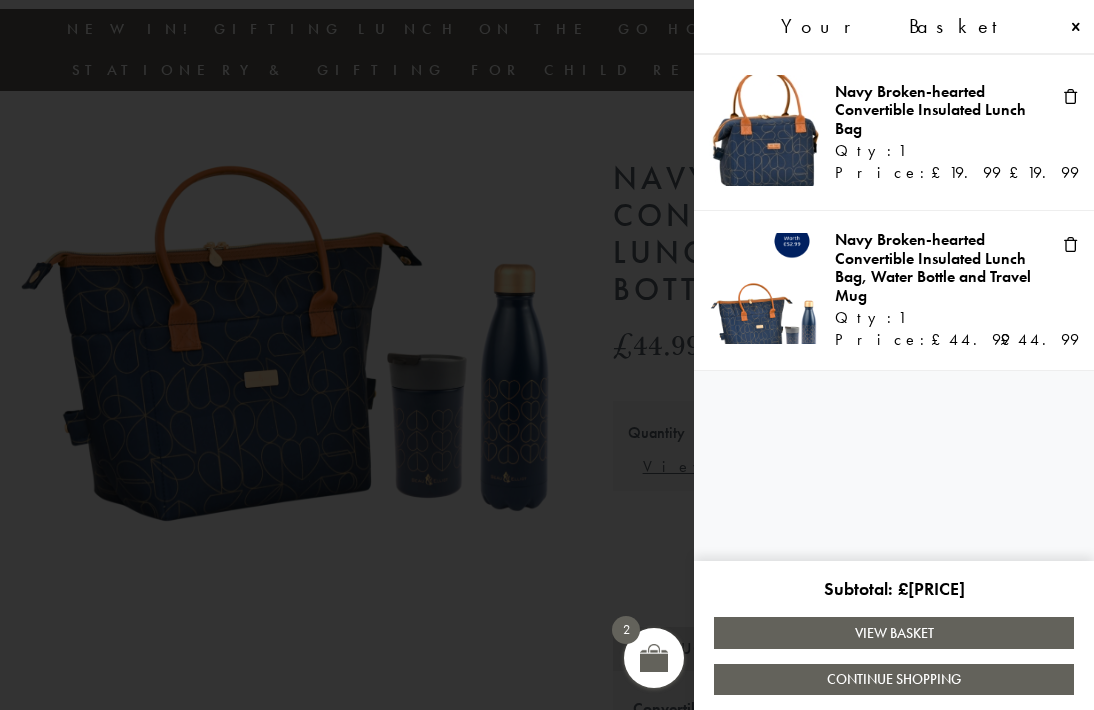 click on "Navy Broken-hearted Convertible Insulated Lunch Bag" at bounding box center [930, 110] 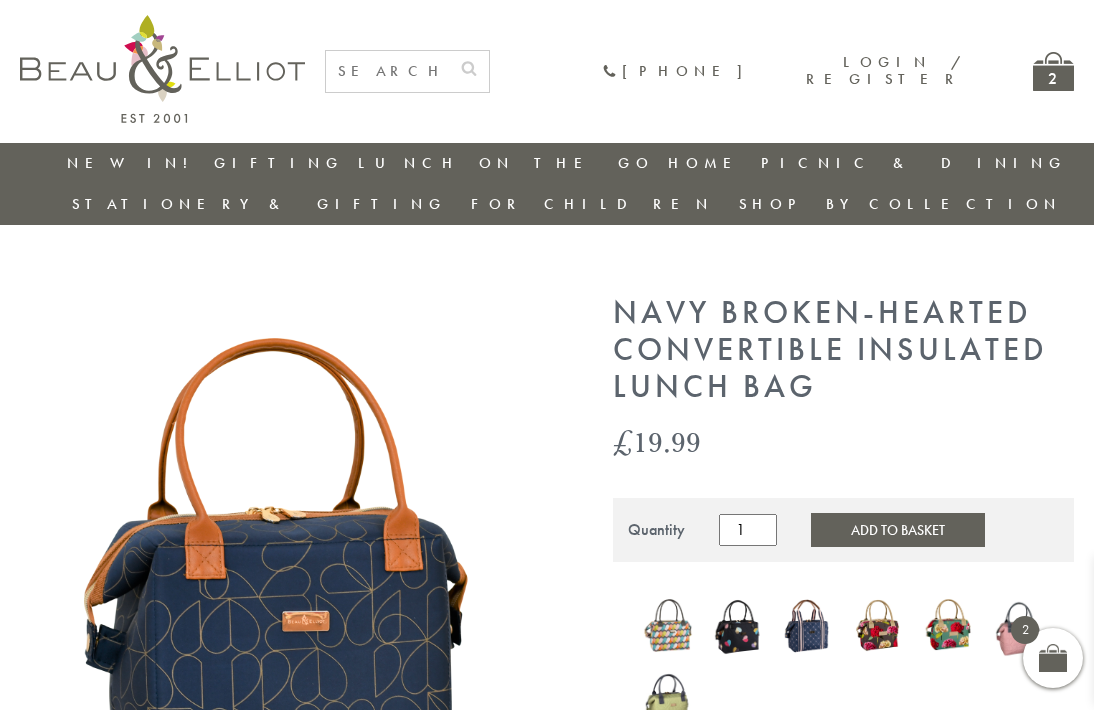 scroll, scrollTop: 0, scrollLeft: 0, axis: both 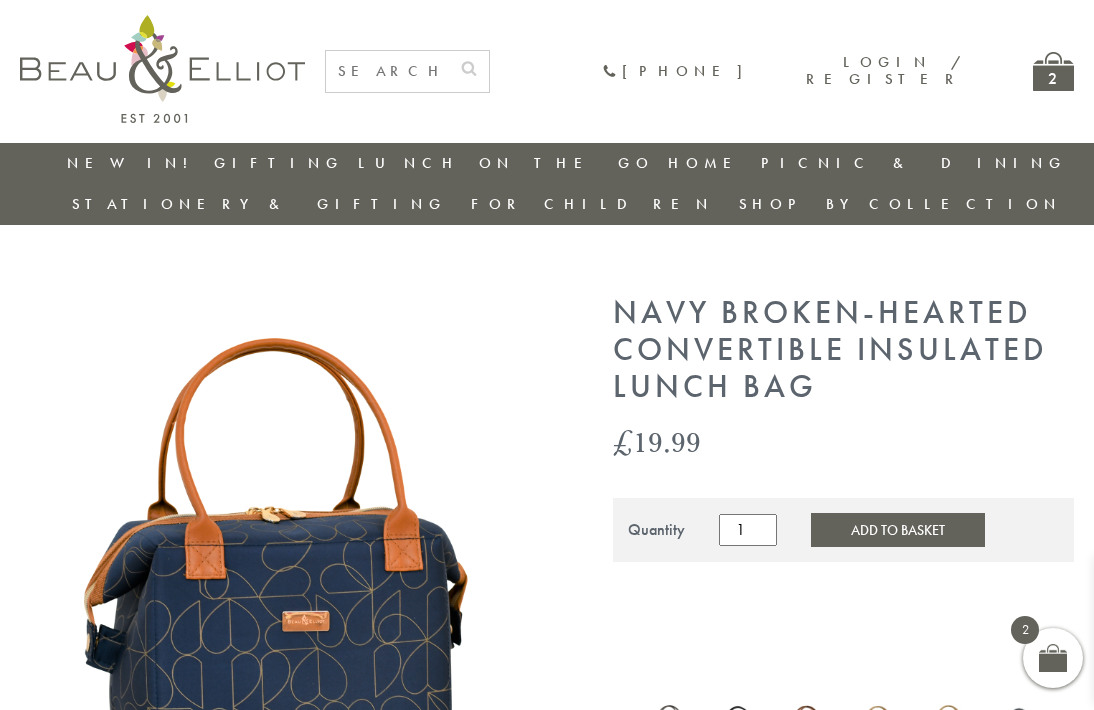 click on "2" at bounding box center (1053, 71) 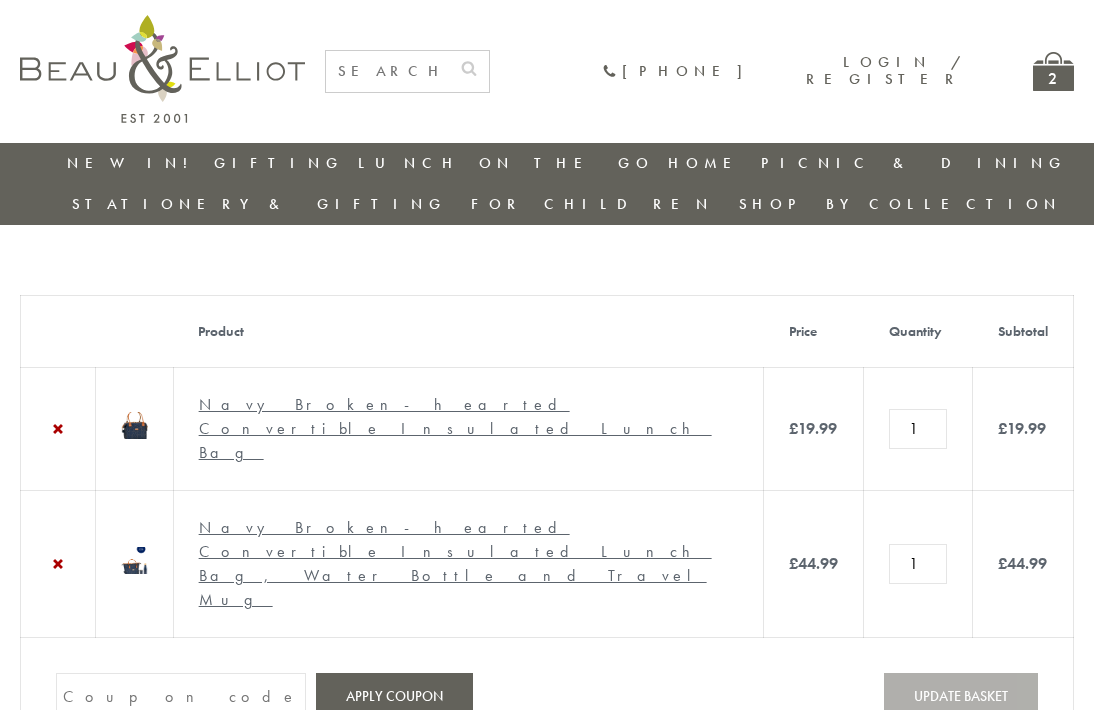 scroll, scrollTop: 0, scrollLeft: 0, axis: both 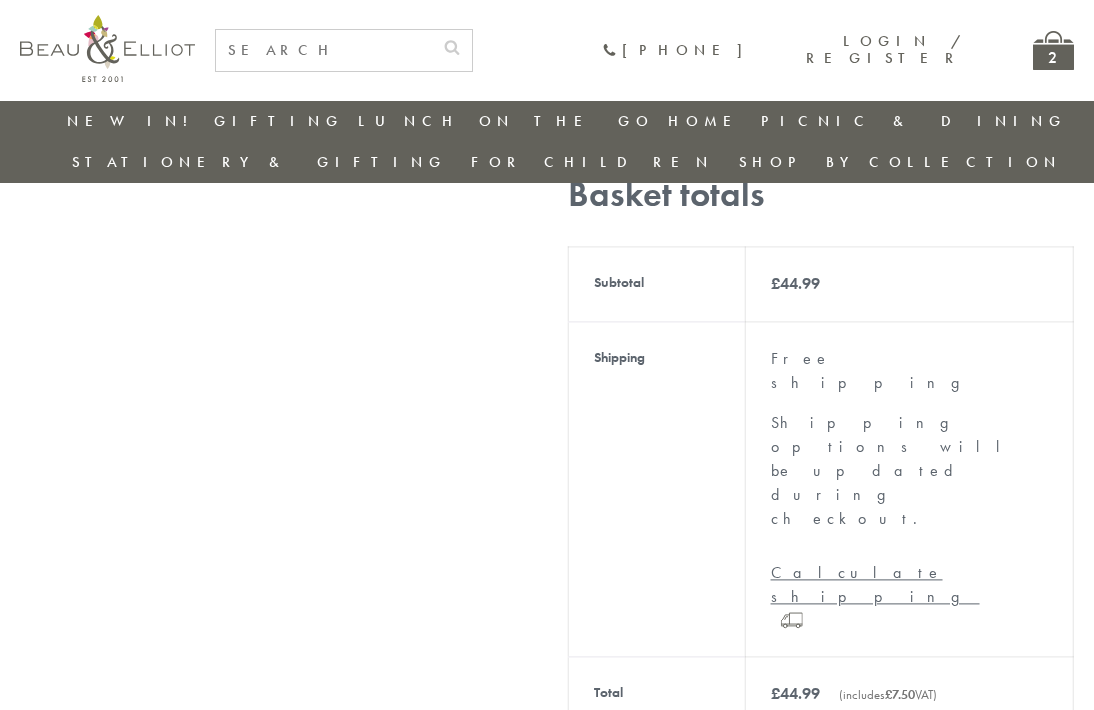 click on "Proceed to checkout" at bounding box center [821, 795] 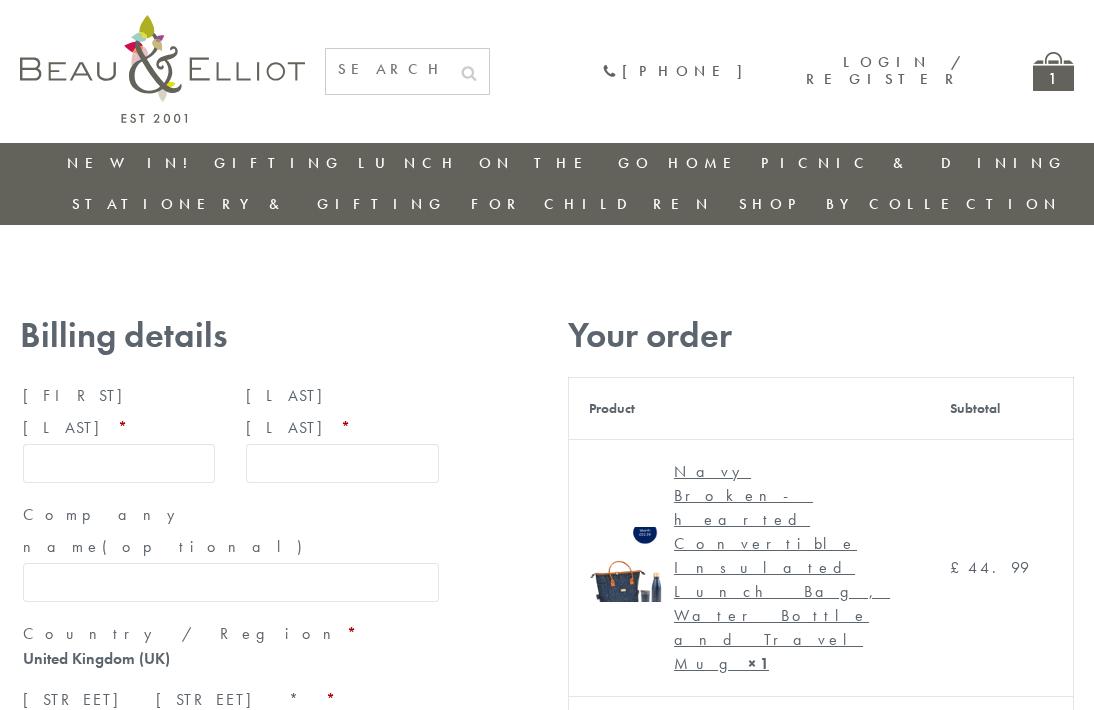 scroll, scrollTop: 0, scrollLeft: 0, axis: both 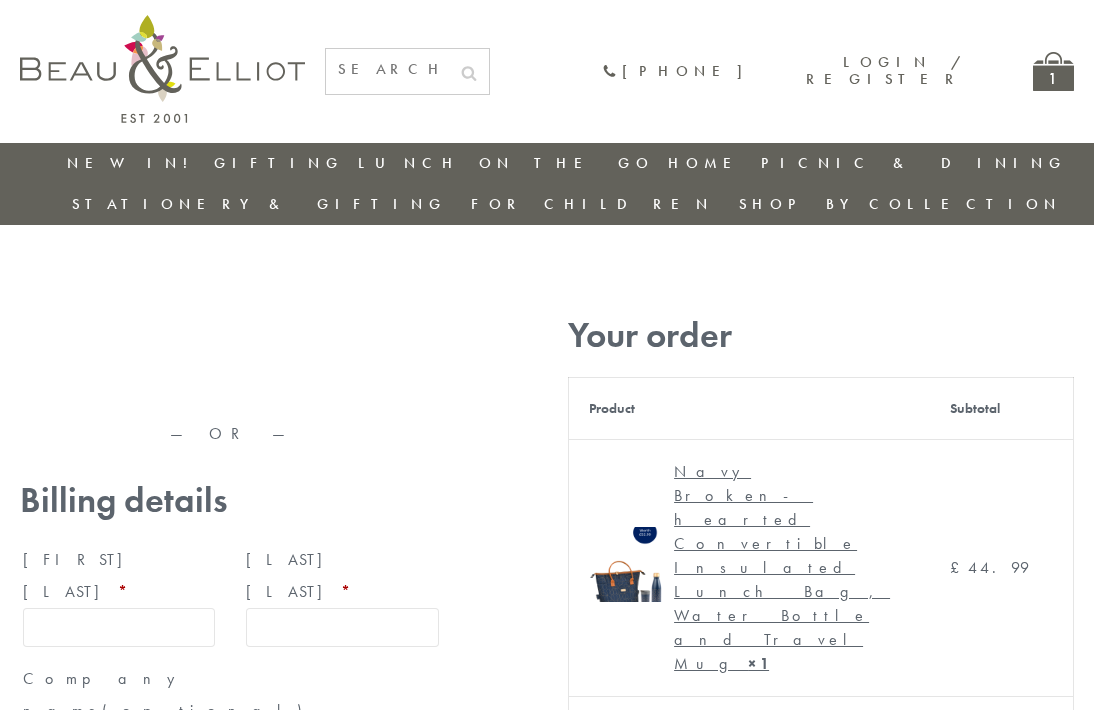 click on "[FIRST] [LAST] *" at bounding box center [119, 627] 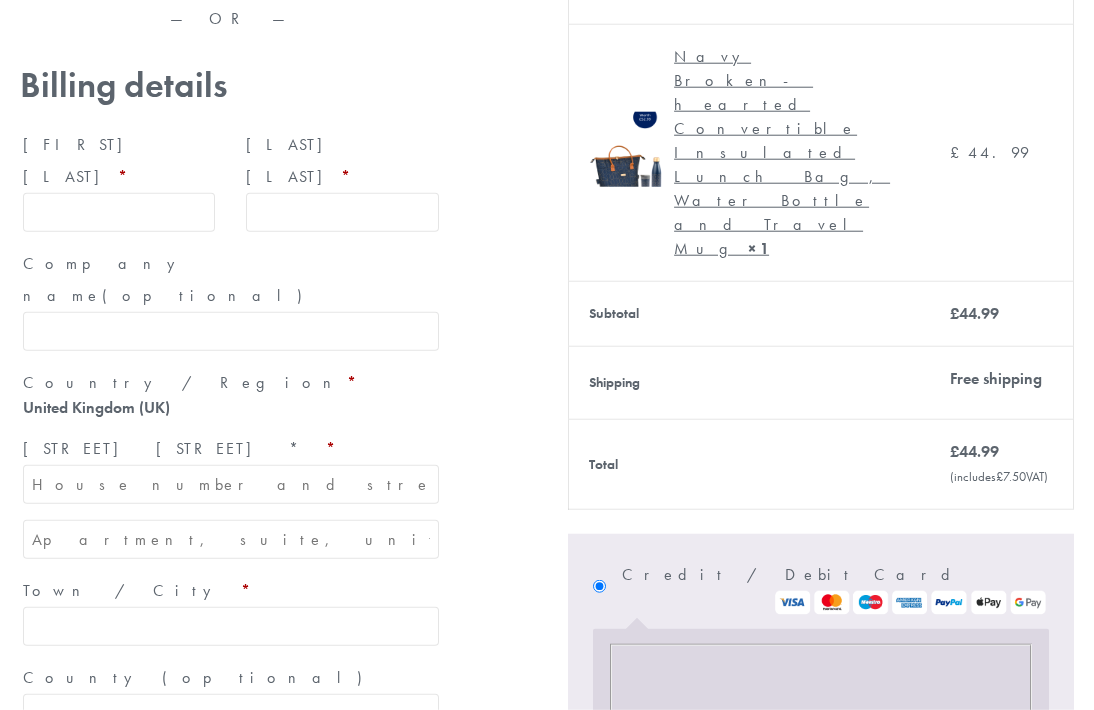 scroll, scrollTop: 0, scrollLeft: 0, axis: both 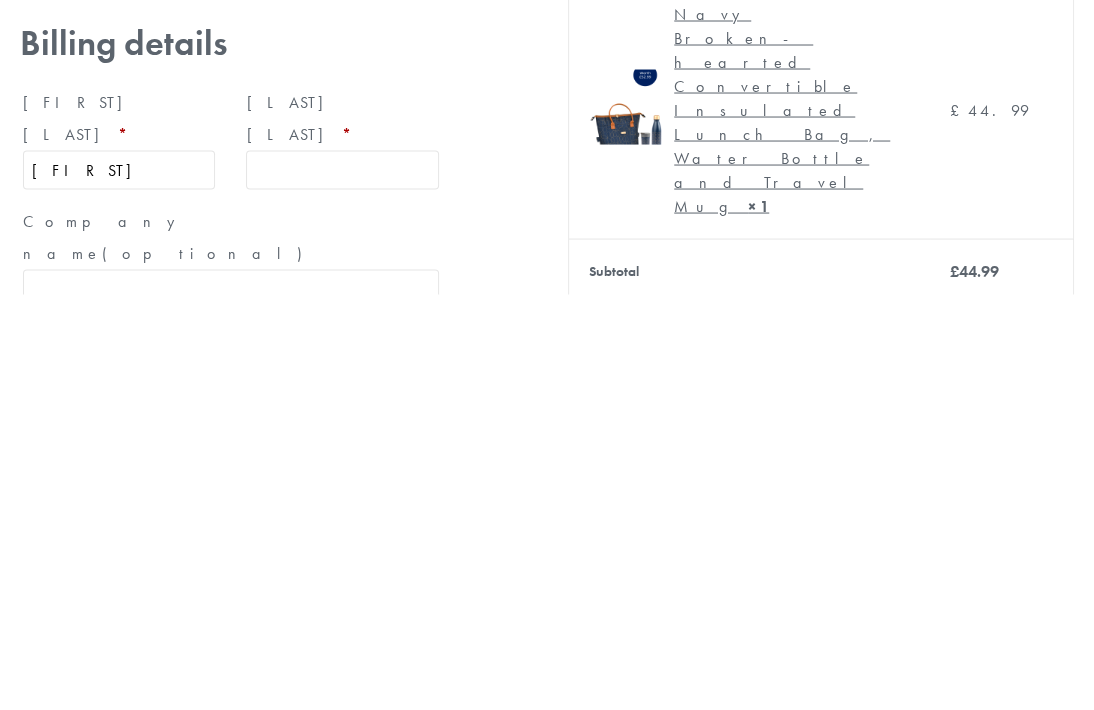 type on "[FIRST]" 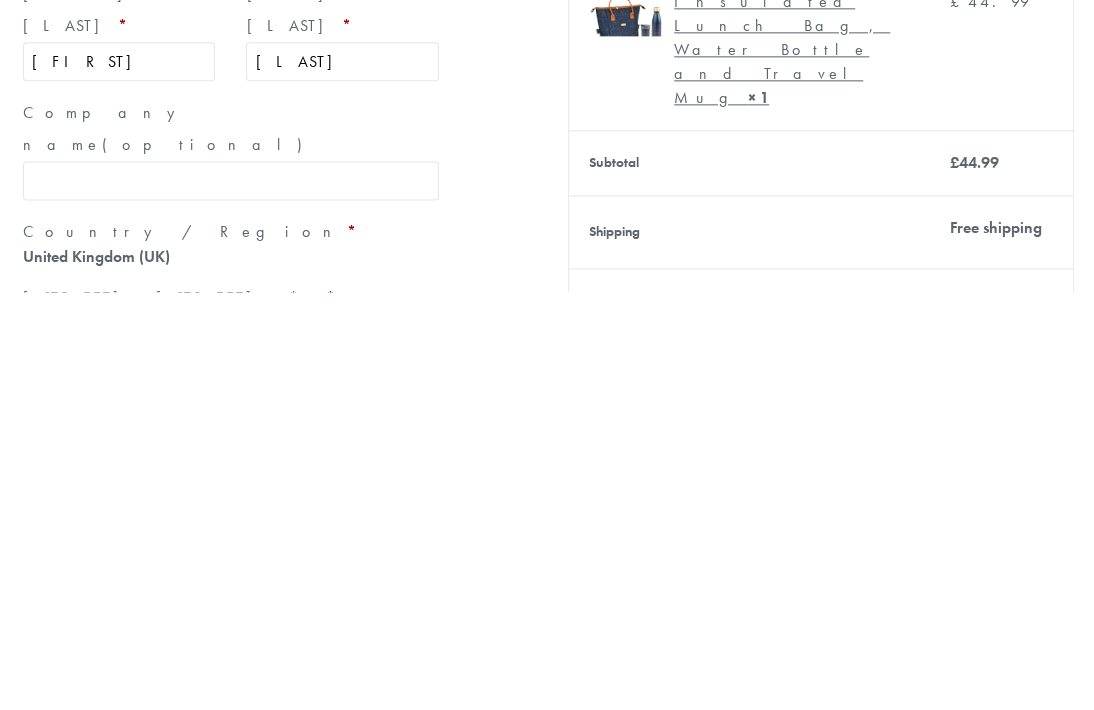 scroll, scrollTop: 107, scrollLeft: 0, axis: vertical 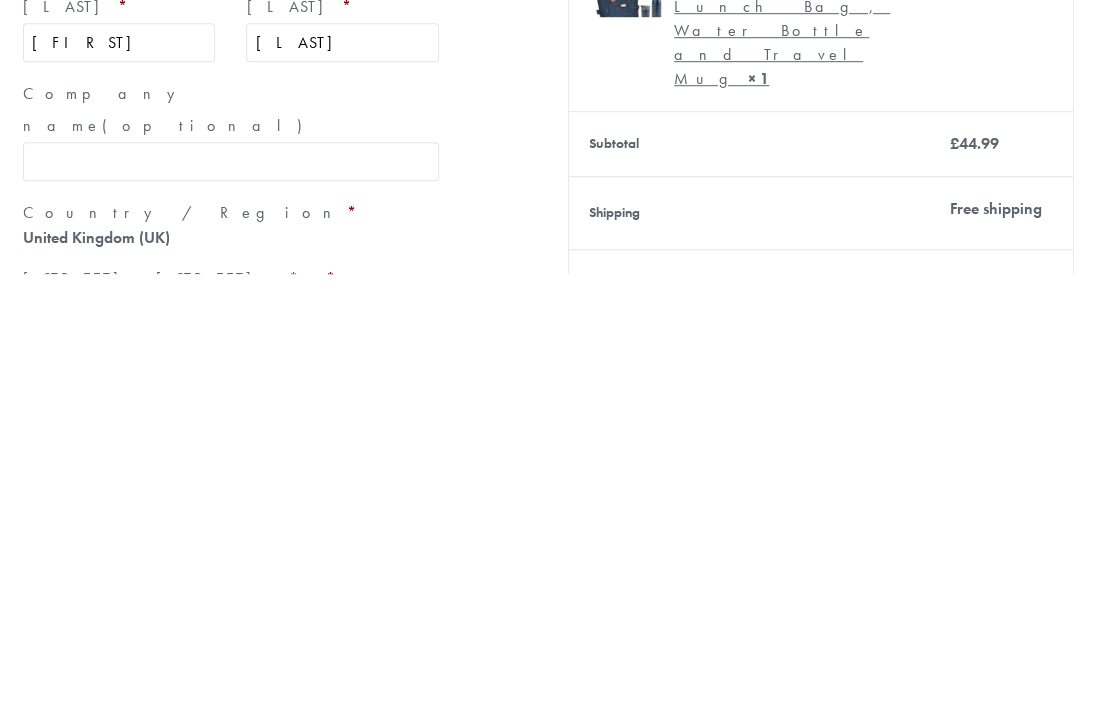 click on "[STREET] [STREET] *" at bounding box center [231, 750] 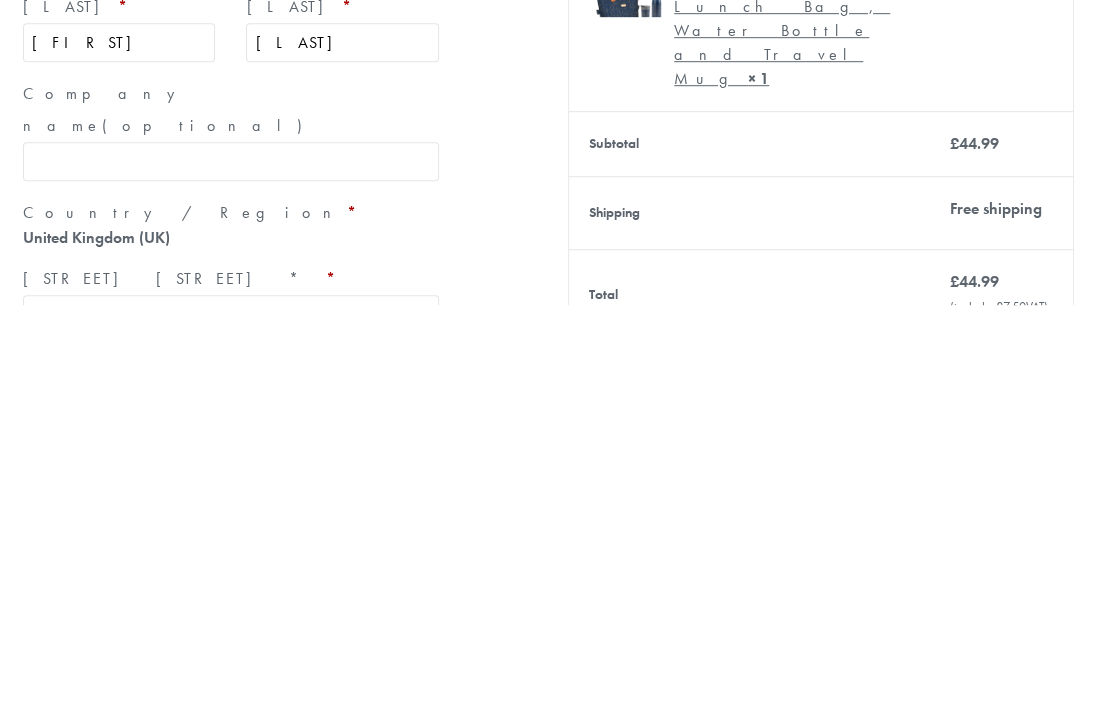 scroll, scrollTop: 231, scrollLeft: 0, axis: vertical 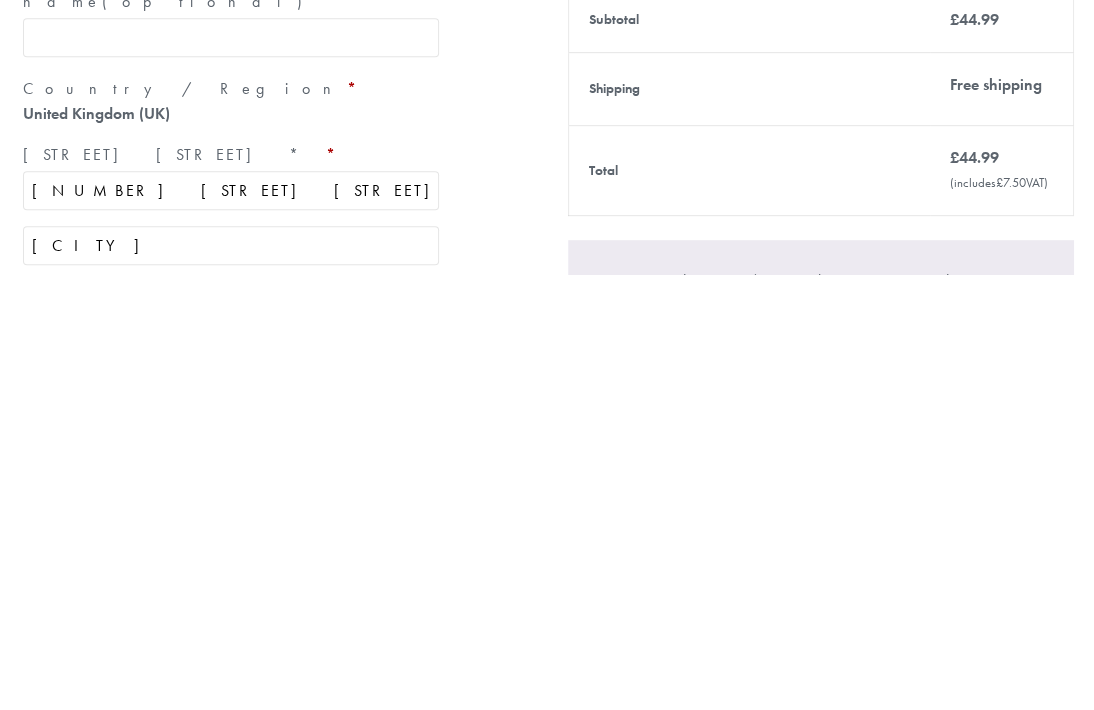 type on "[CITY]" 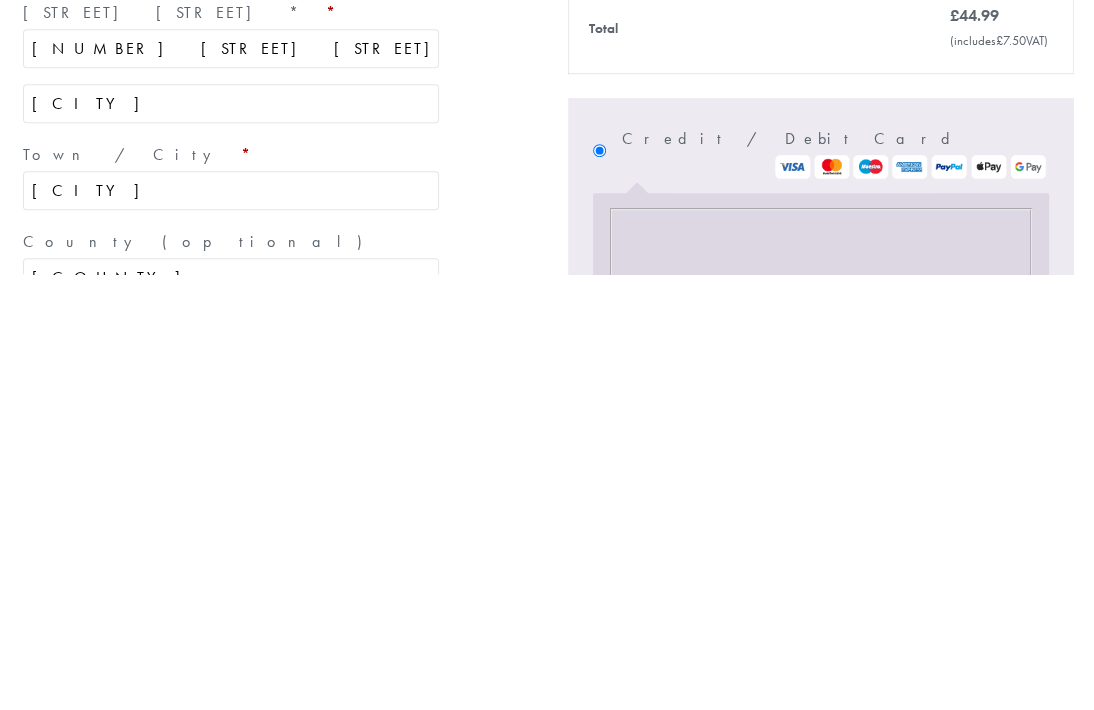 type on "[COUNTY]" 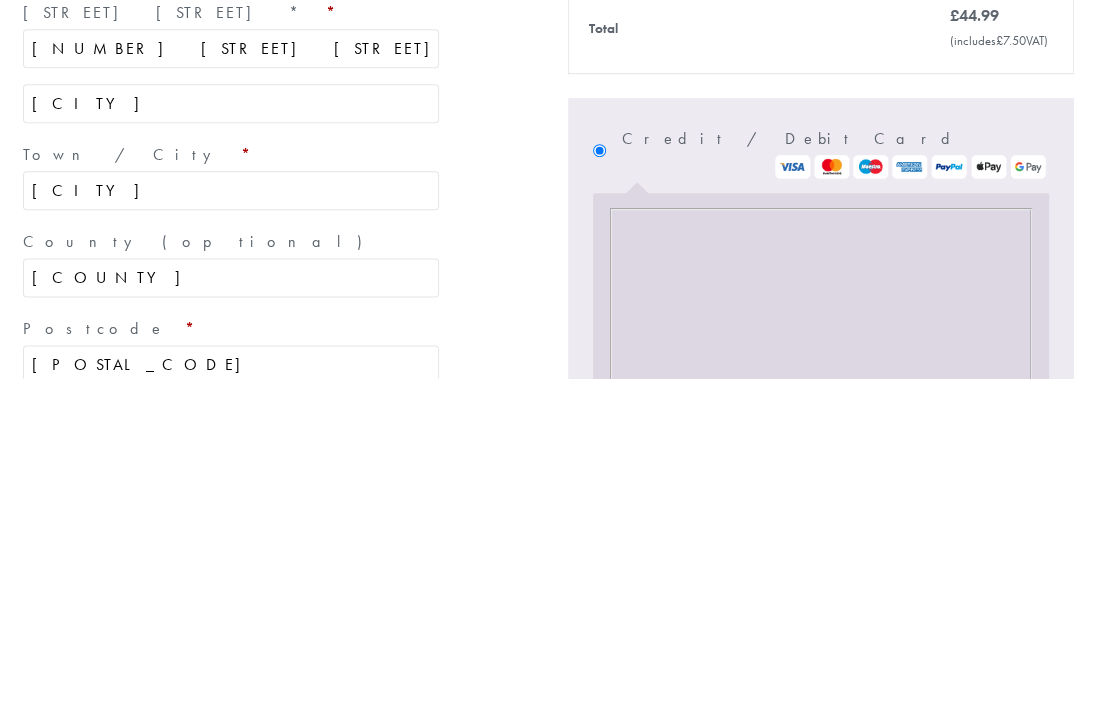 scroll, scrollTop: 490, scrollLeft: 0, axis: vertical 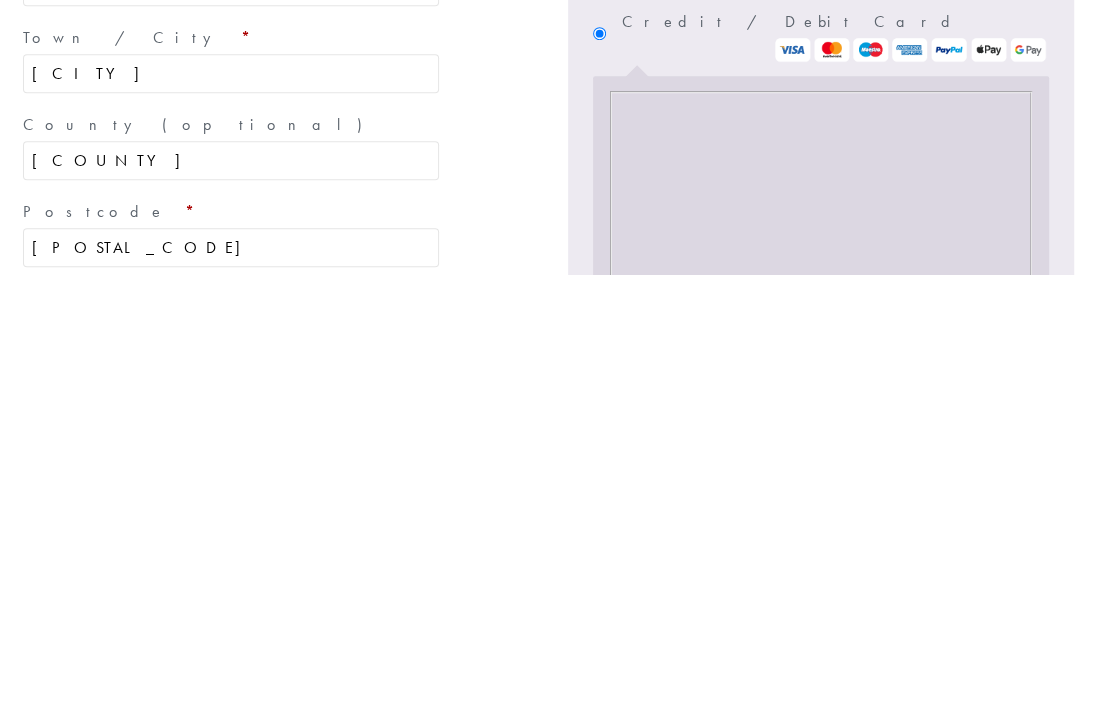 type on "[POSTAL_CODE]" 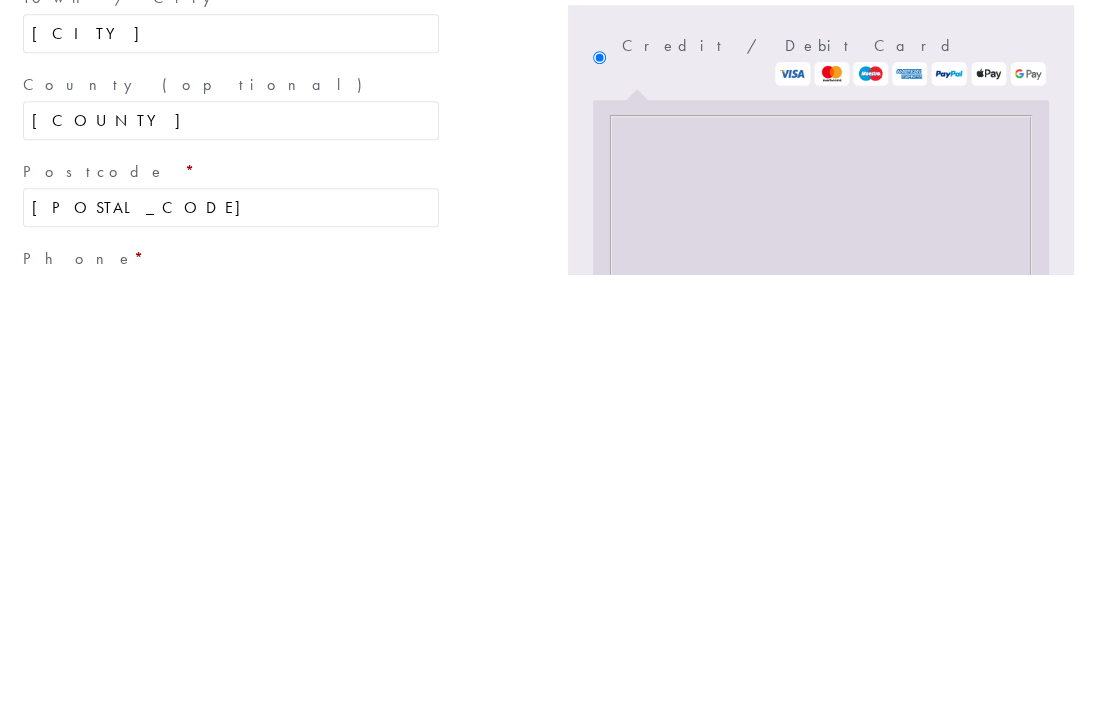 type on "[PHONE]" 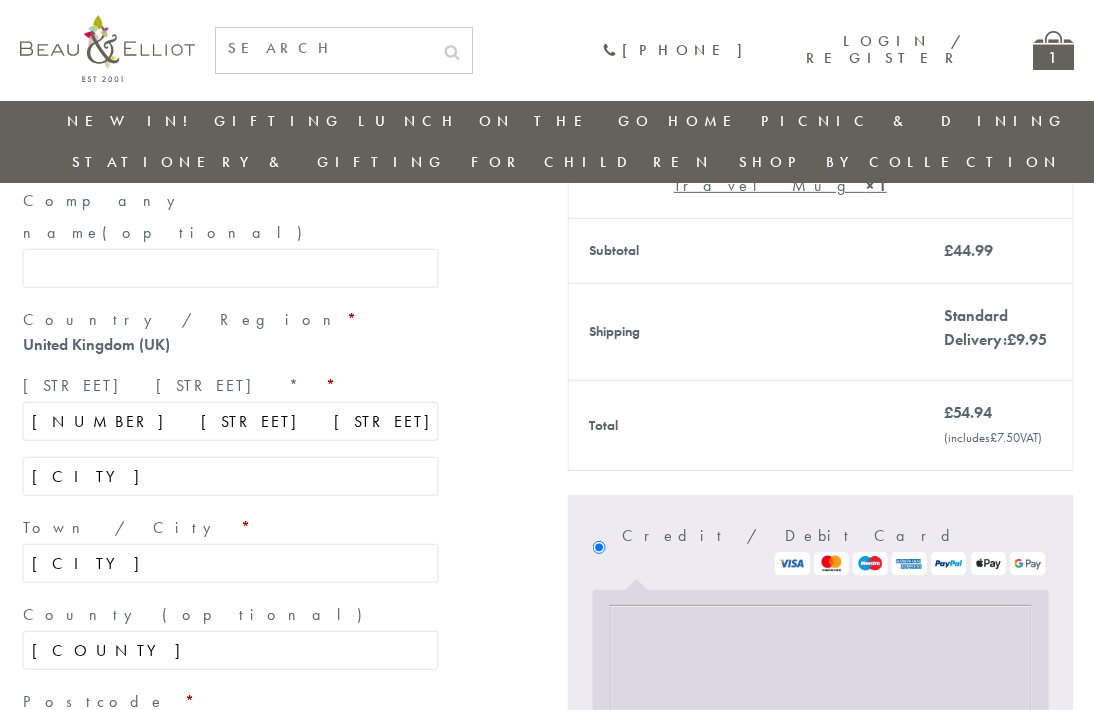 scroll, scrollTop: 451, scrollLeft: 4, axis: both 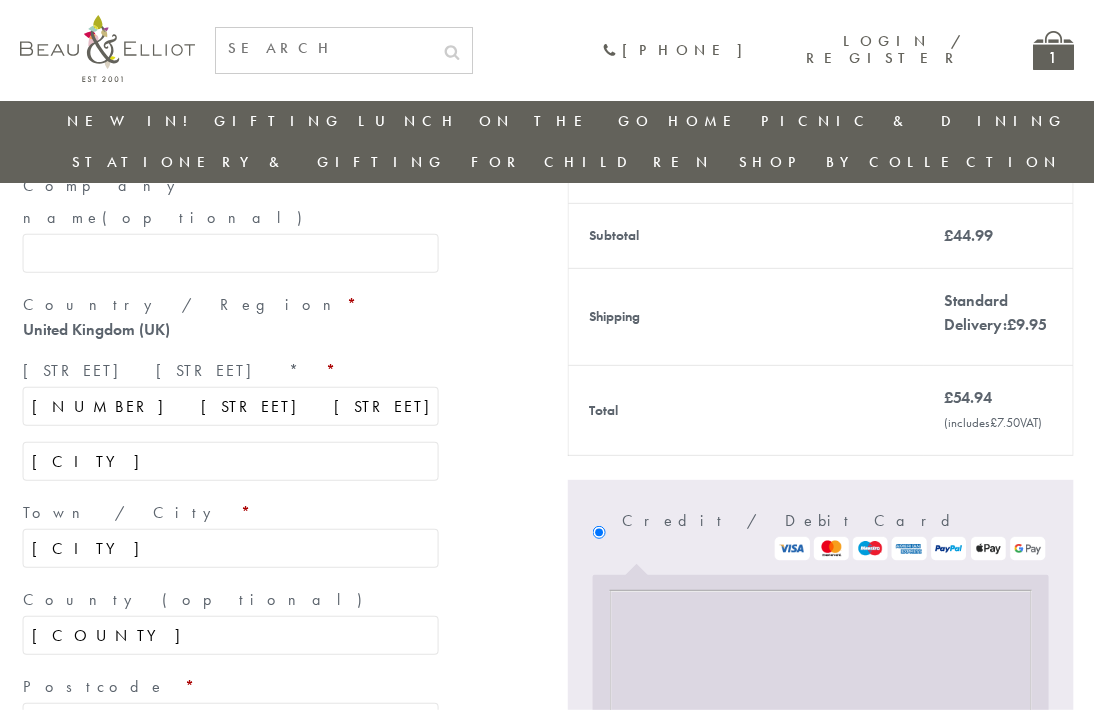 type on "[EMAIL]" 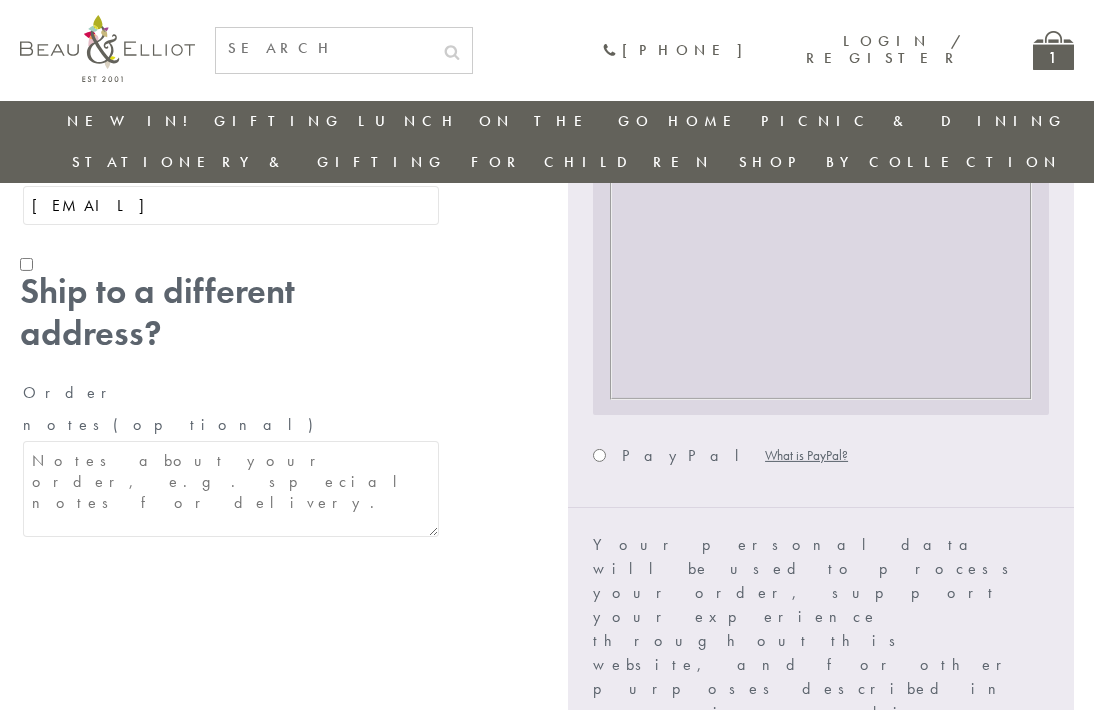 scroll, scrollTop: 1147, scrollLeft: 18, axis: both 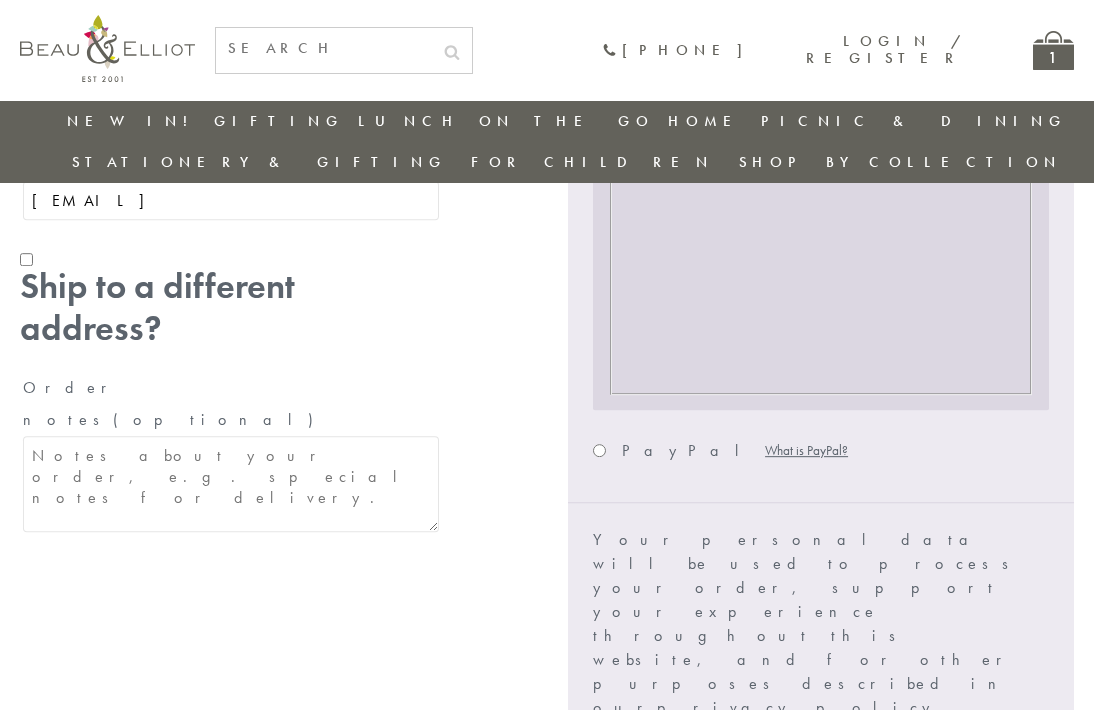click on "I have read and agree to the website  terms and conditions   *" at bounding box center [602, 755] 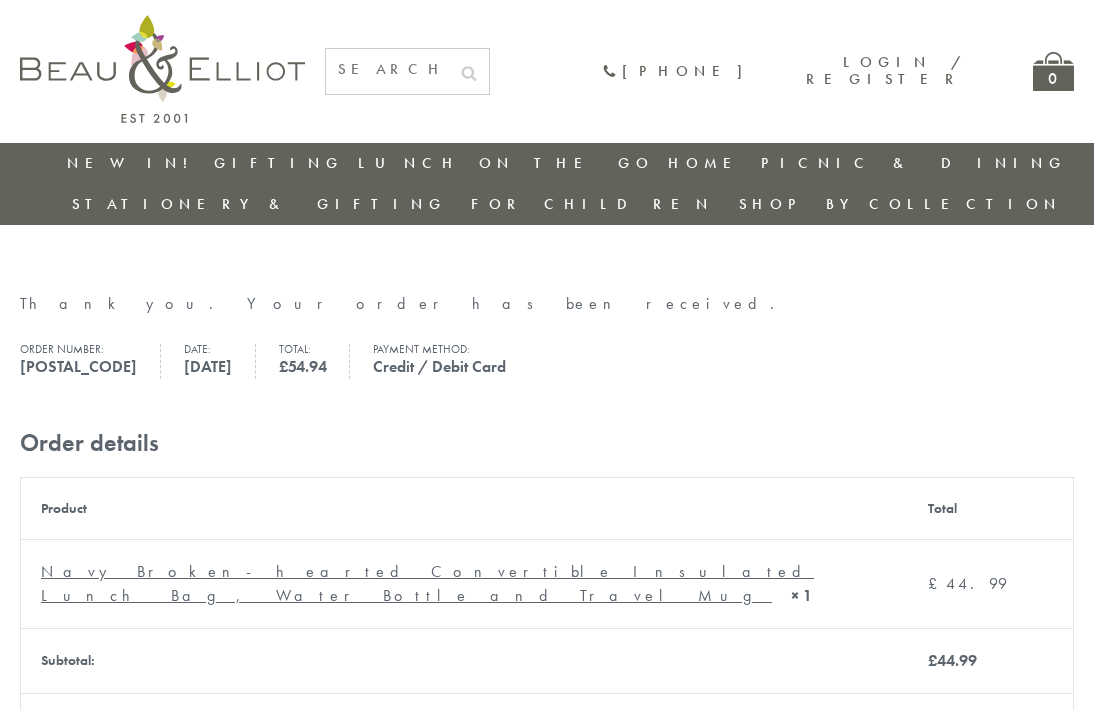 scroll, scrollTop: 0, scrollLeft: 0, axis: both 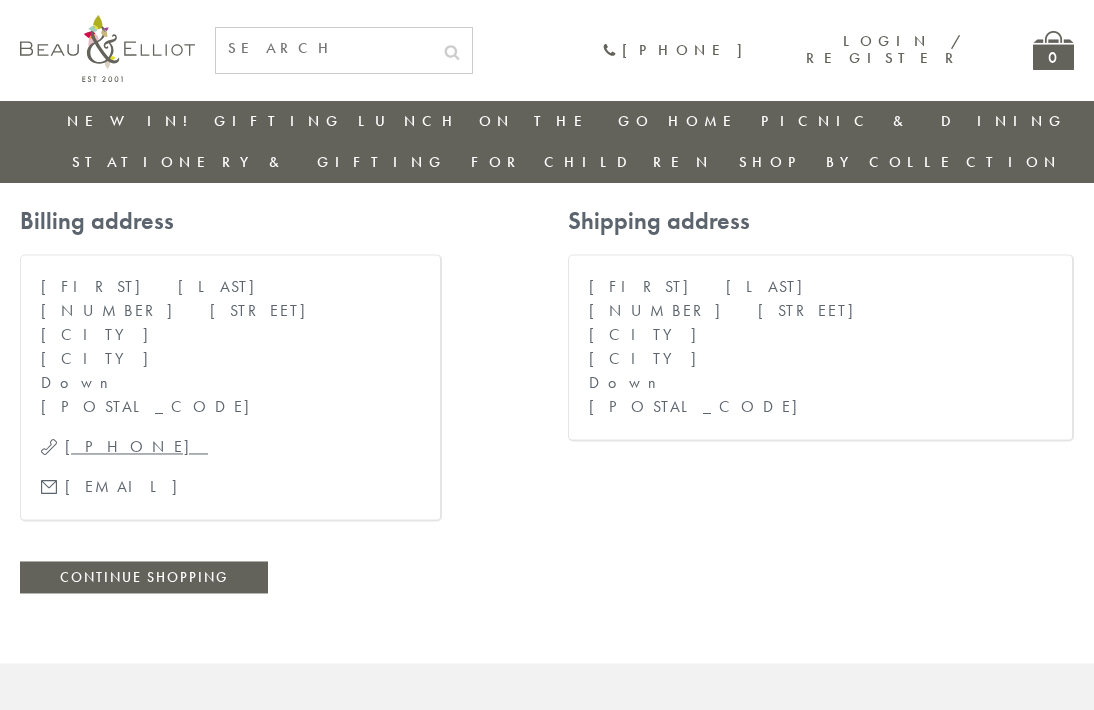 click on "Sign up for newsletters
" * " indicates required fields
Name * Email *
Terms *
By signing up you are agreeing to be contacted regarding the Beau & Elliot Newsletter.
Name This field is for validation purposes and should be left unchanged.
Submit" at bounding box center [958, 901] 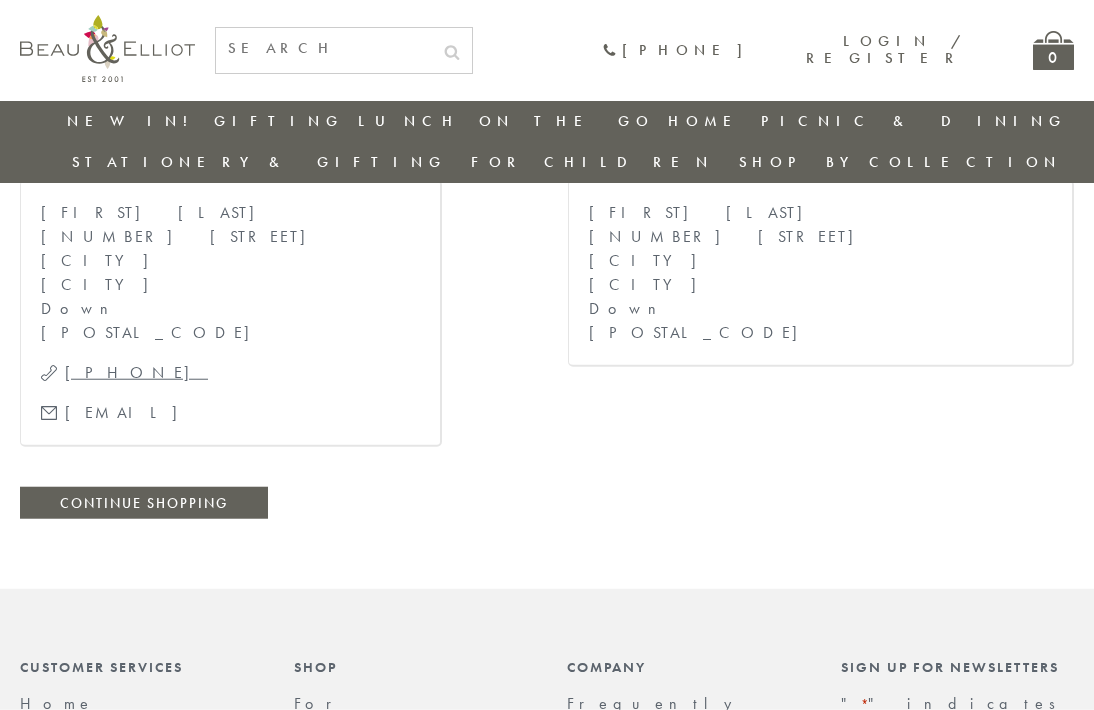 scroll, scrollTop: 868, scrollLeft: 0, axis: vertical 